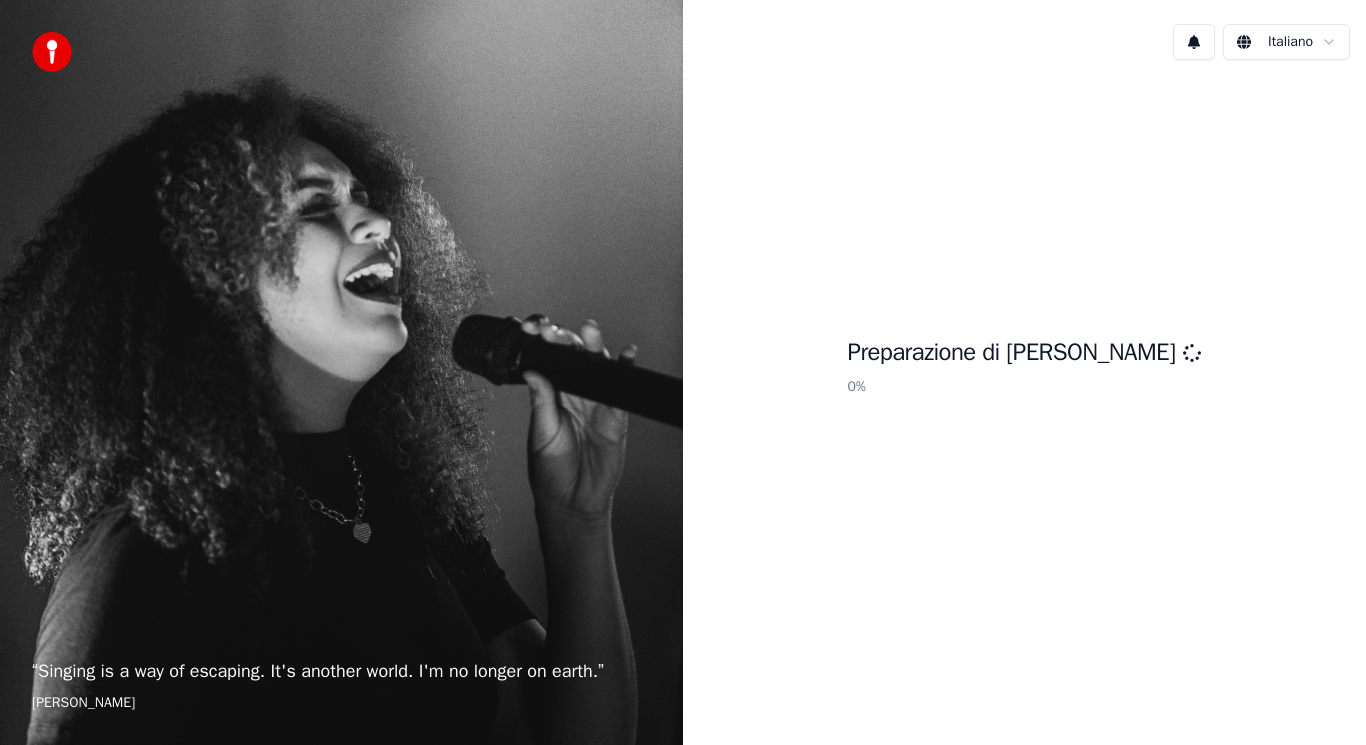 scroll, scrollTop: 0, scrollLeft: 0, axis: both 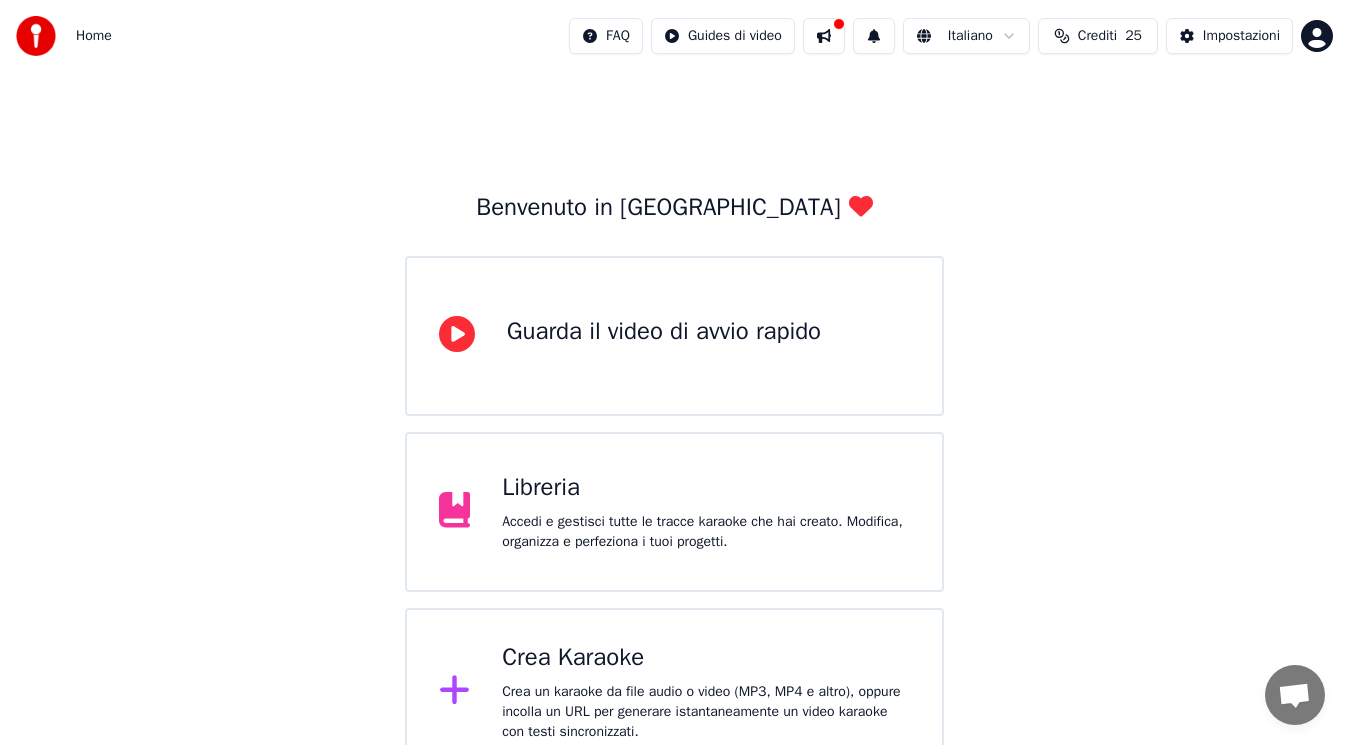 click on "Libreria" at bounding box center (706, 488) 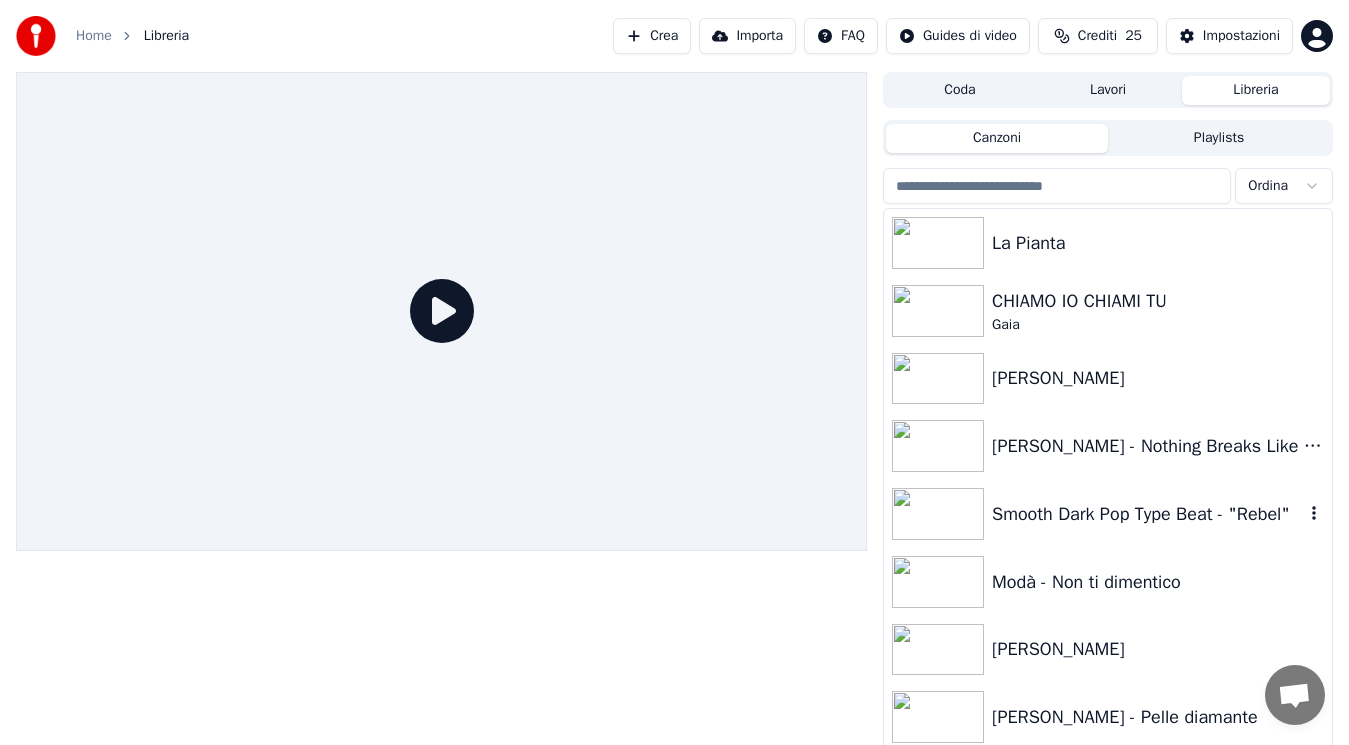 click at bounding box center [938, 514] 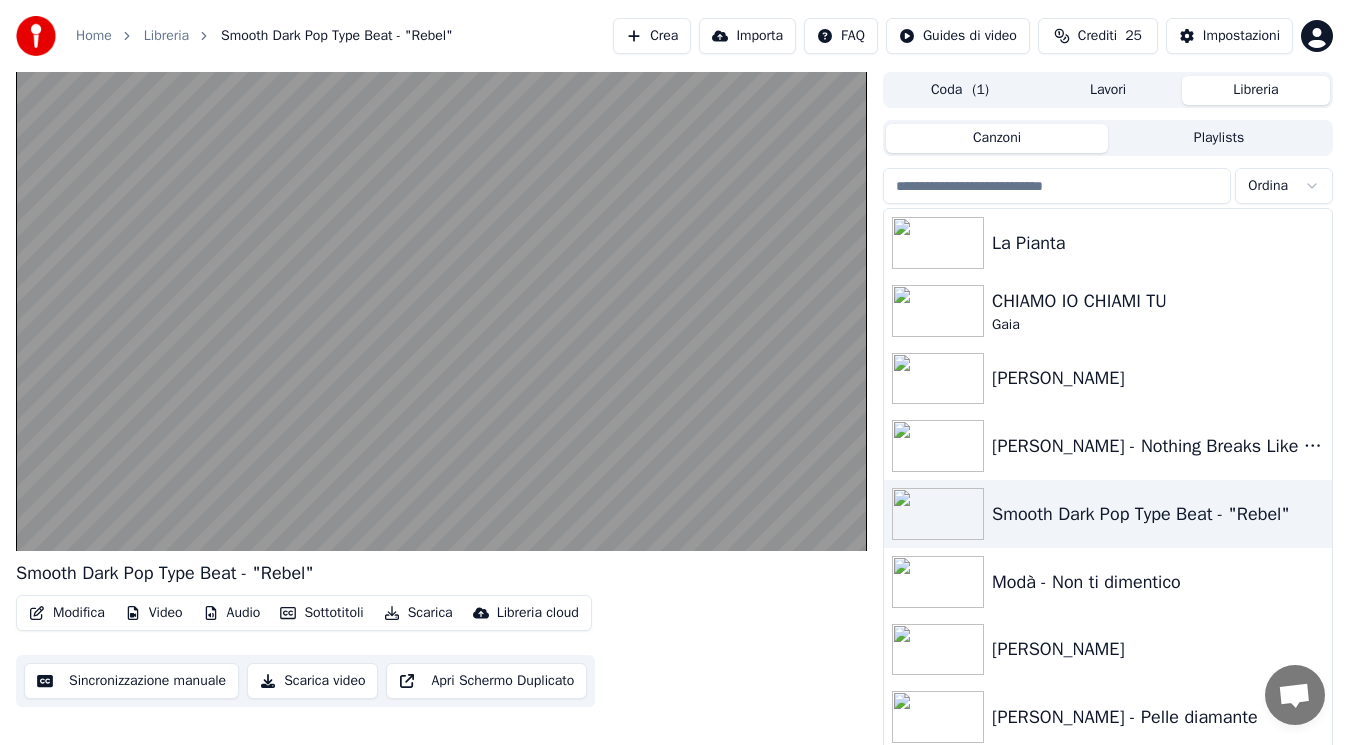click on "Scarica" at bounding box center (418, 613) 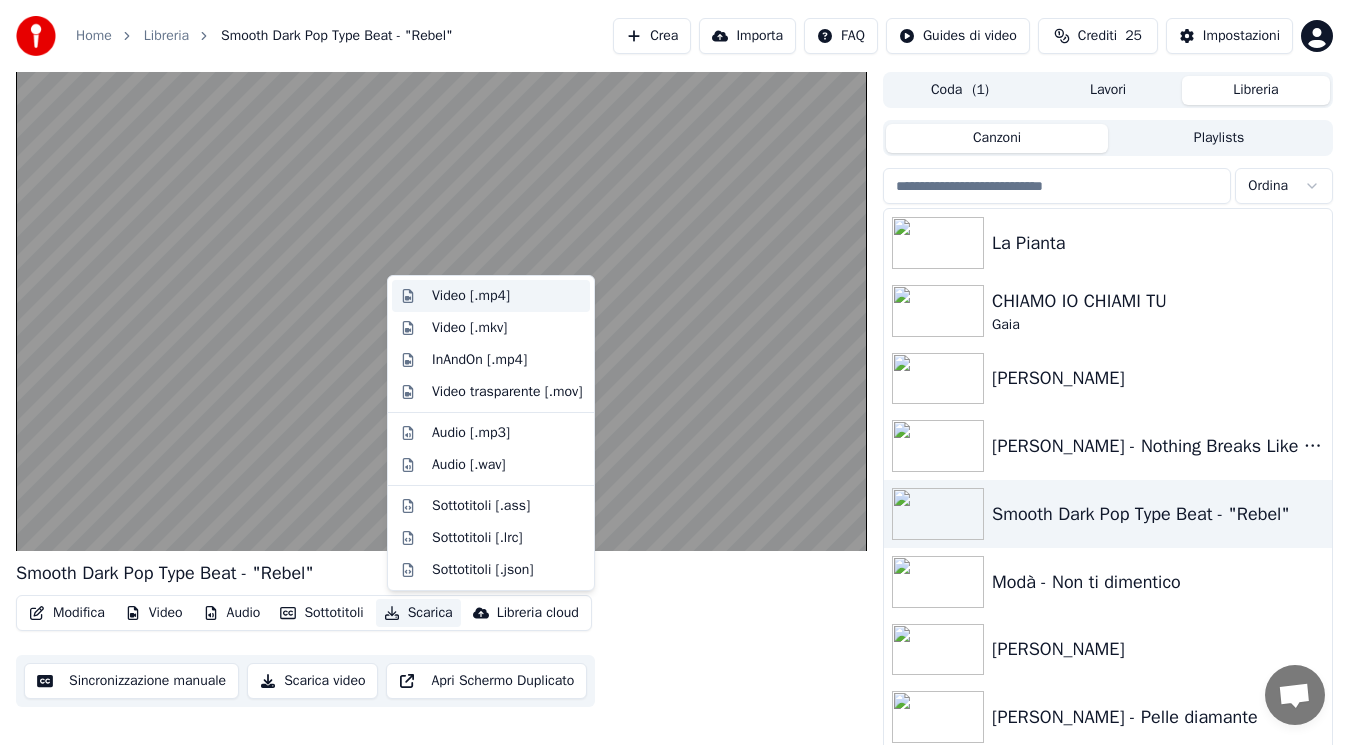 click on "Video [.mp4]" at bounding box center [471, 296] 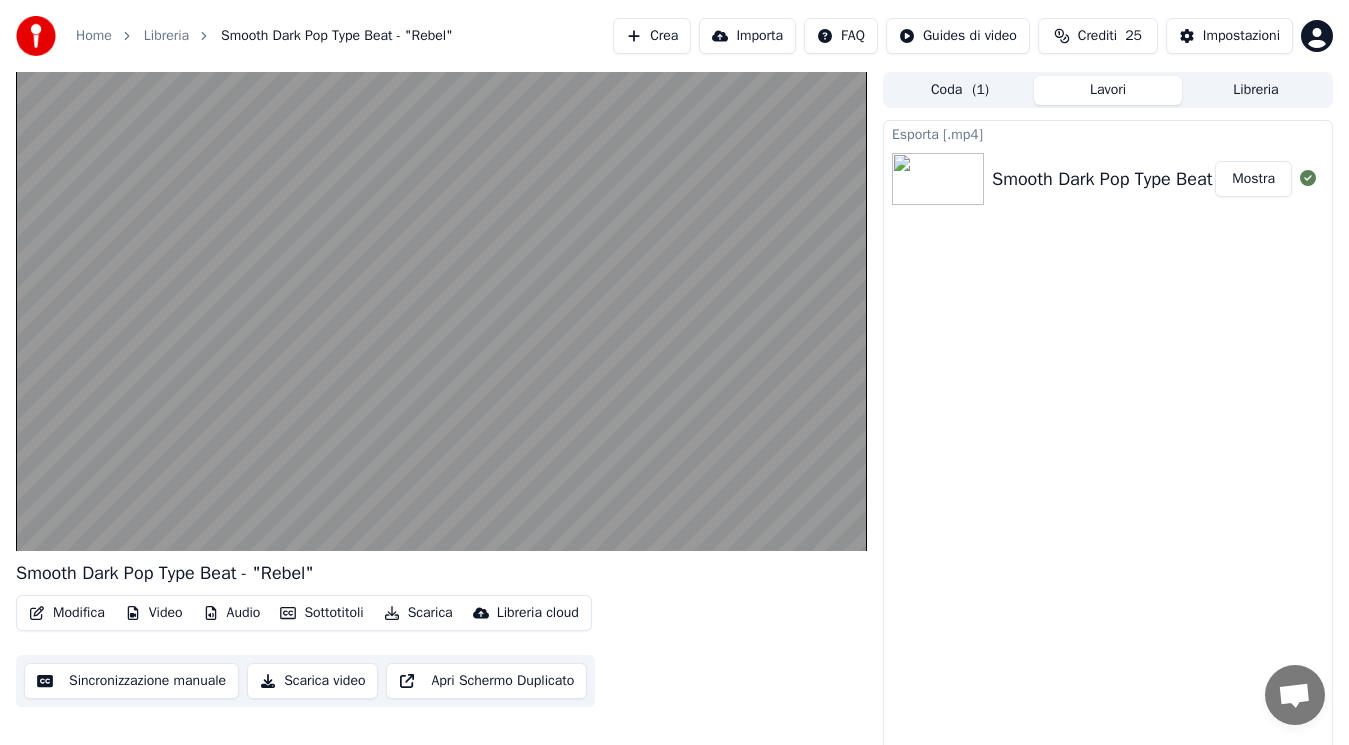 click on "Mostra" at bounding box center (1253, 179) 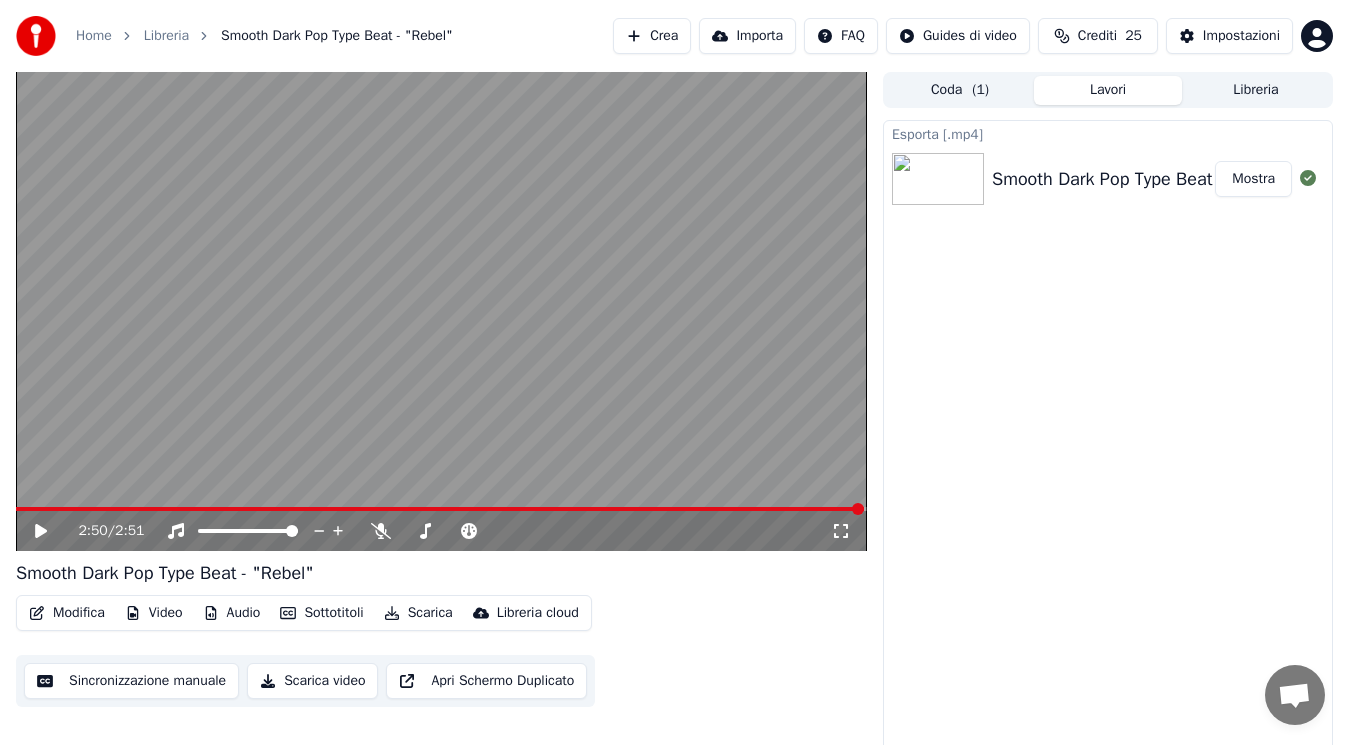 click on "Home" at bounding box center [94, 36] 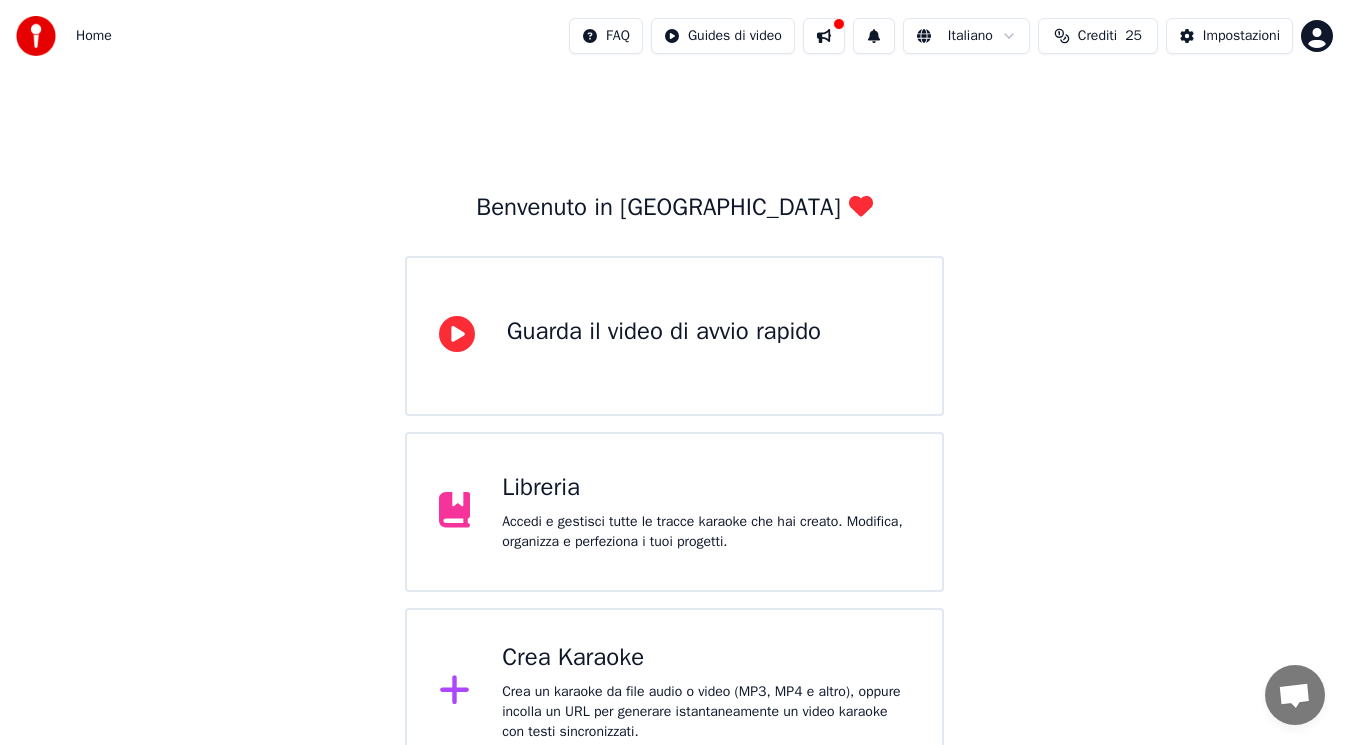 click on "Crea Karaoke" at bounding box center (706, 658) 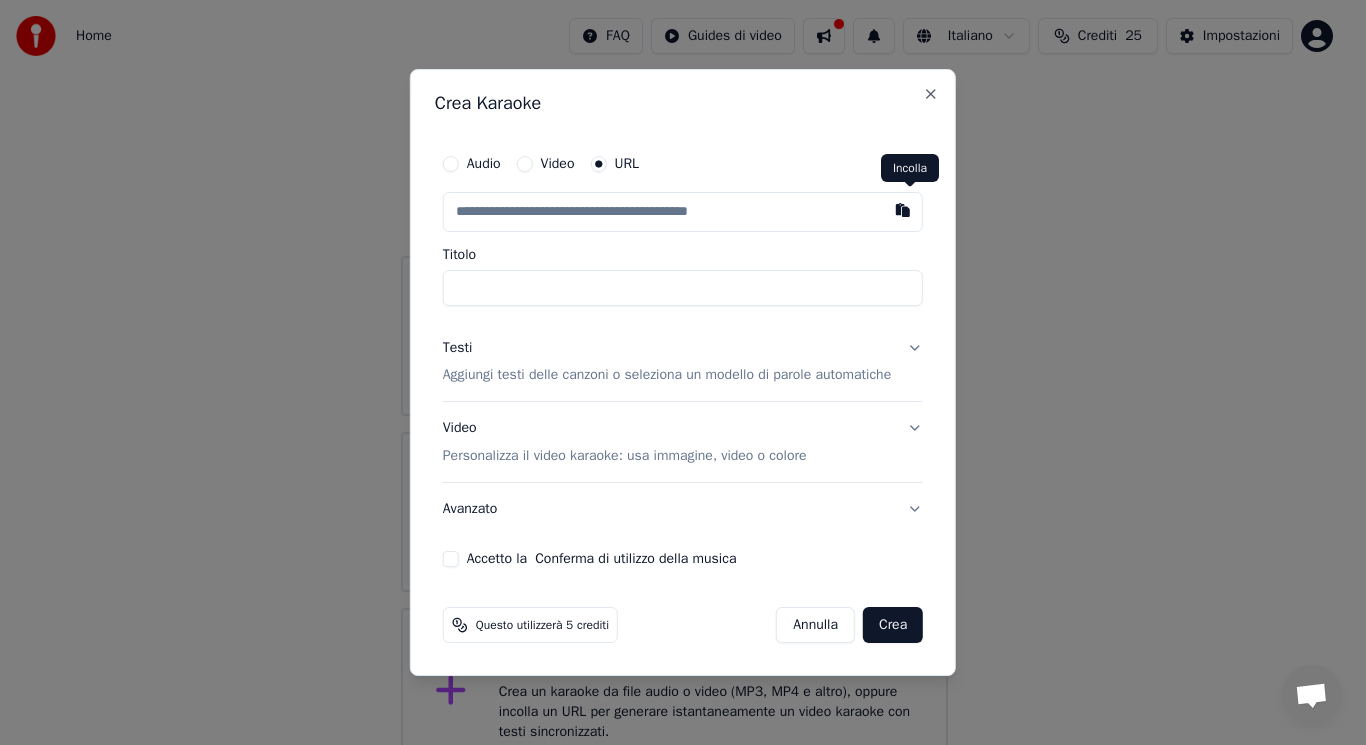 click at bounding box center (903, 210) 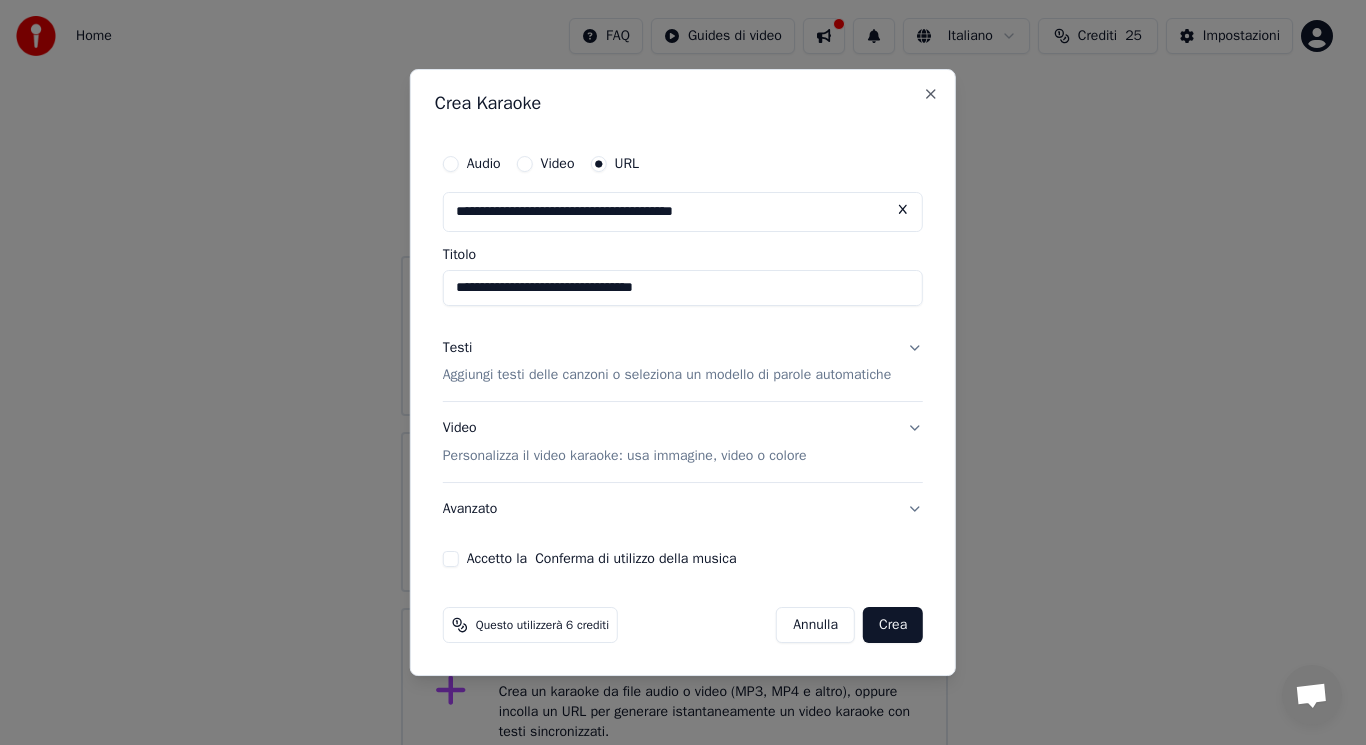 type on "**********" 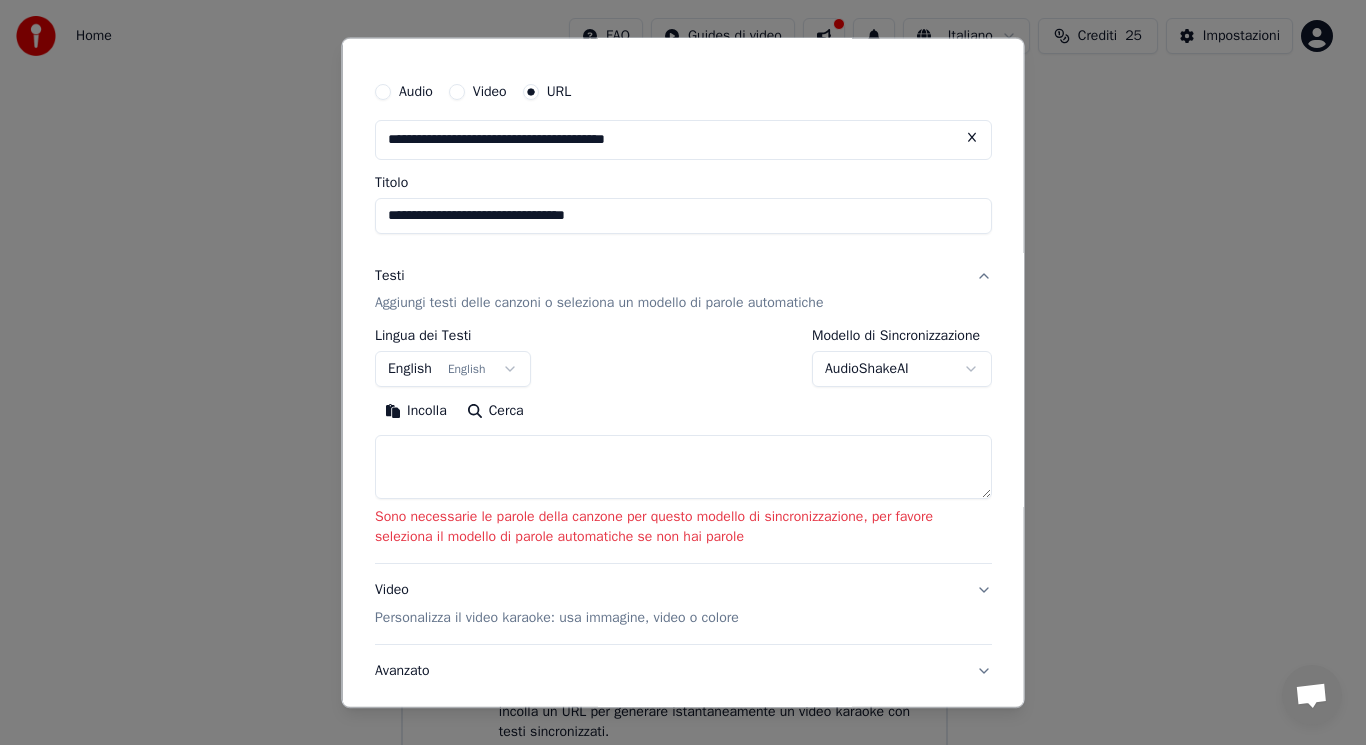 scroll, scrollTop: 0, scrollLeft: 0, axis: both 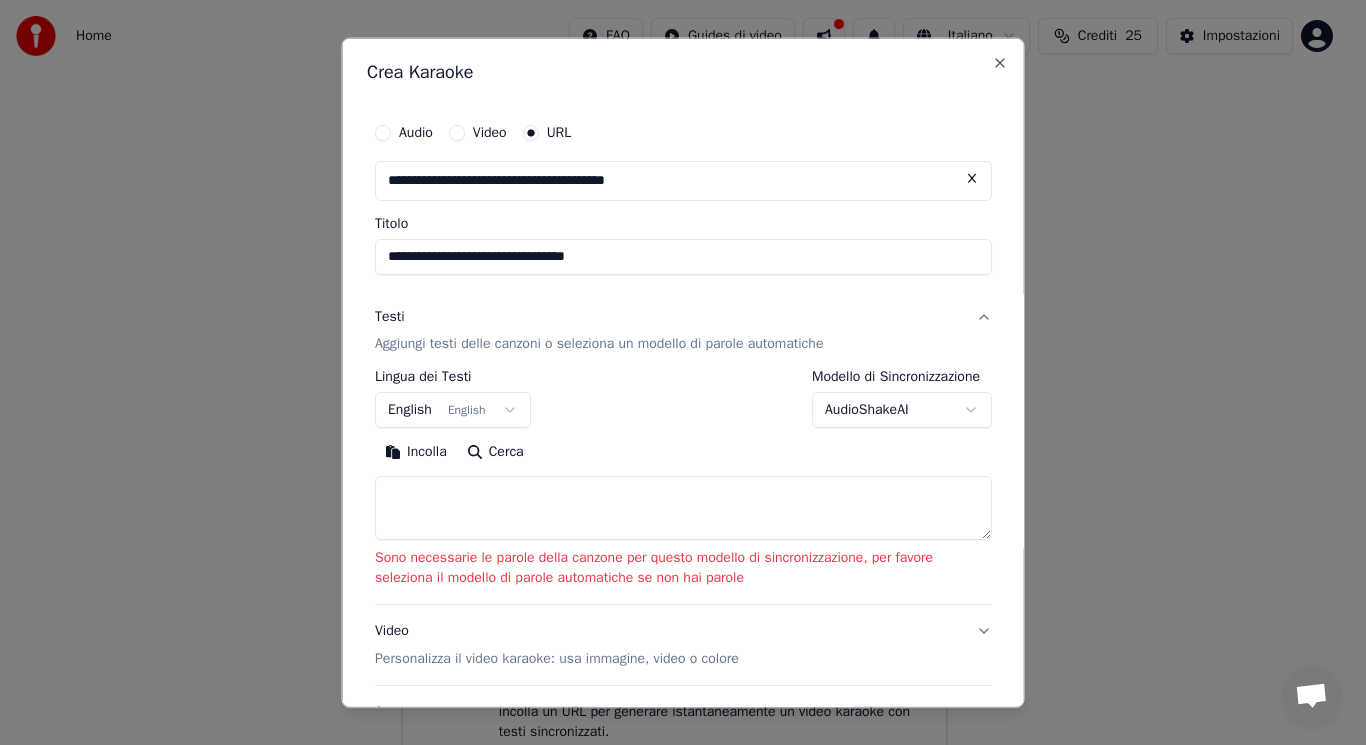 click on "Testi Aggiungi testi delle canzoni o seleziona un modello di parole automatiche" at bounding box center [683, 330] 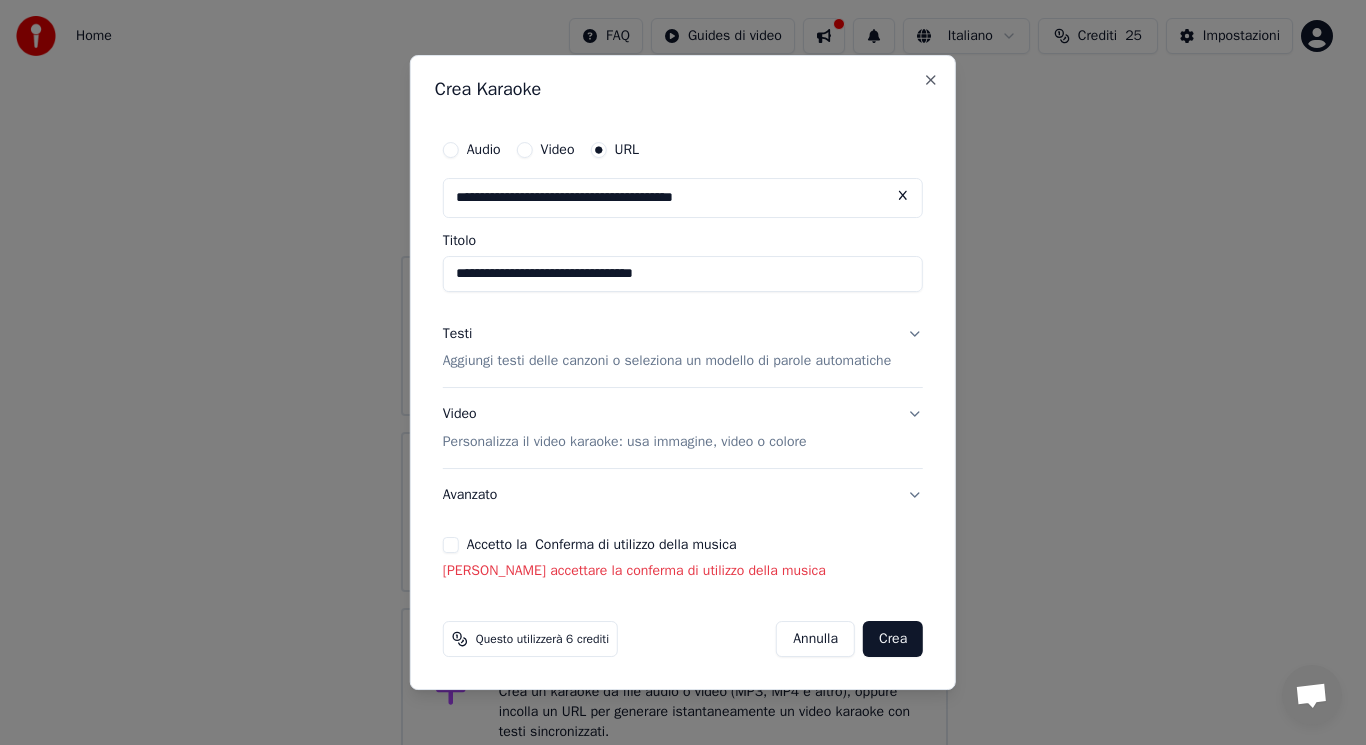 click on "Testi Aggiungi testi delle canzoni o seleziona un modello di parole automatiche" at bounding box center [683, 348] 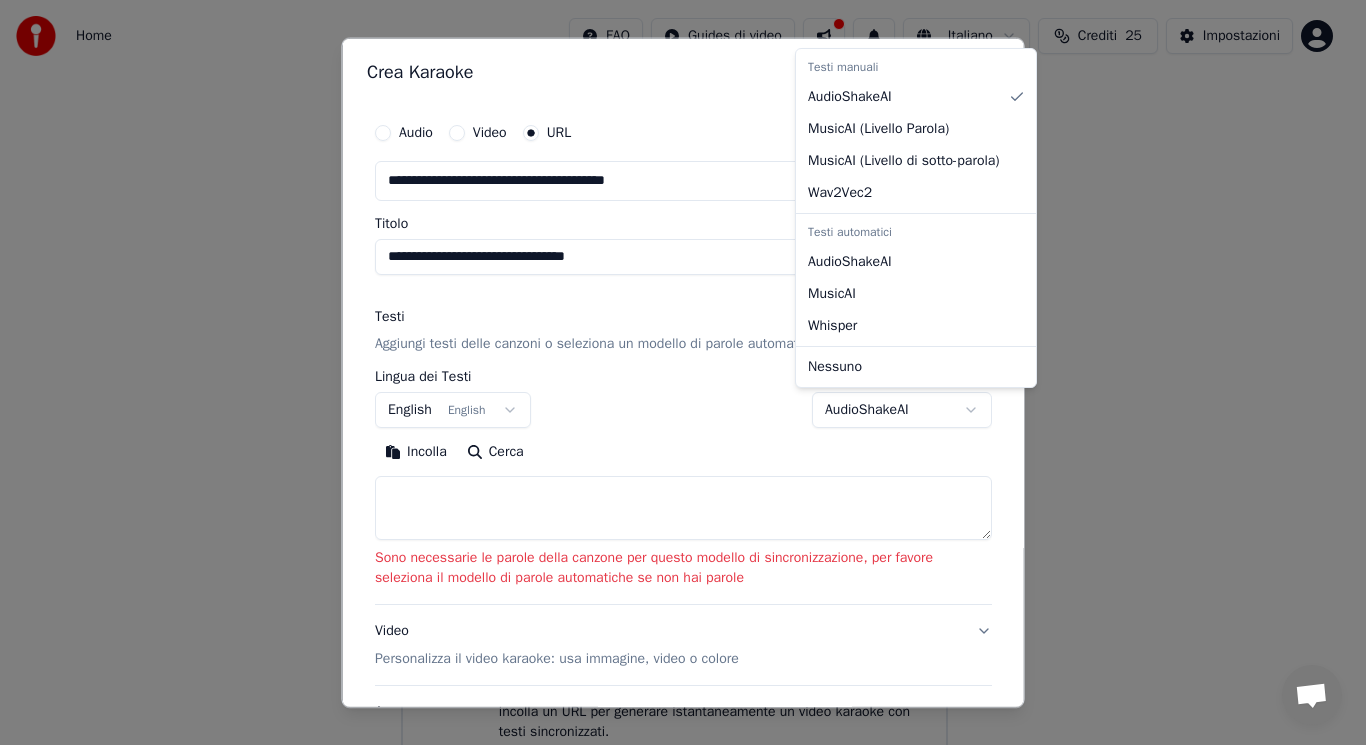 click on "**********" at bounding box center [674, 506] 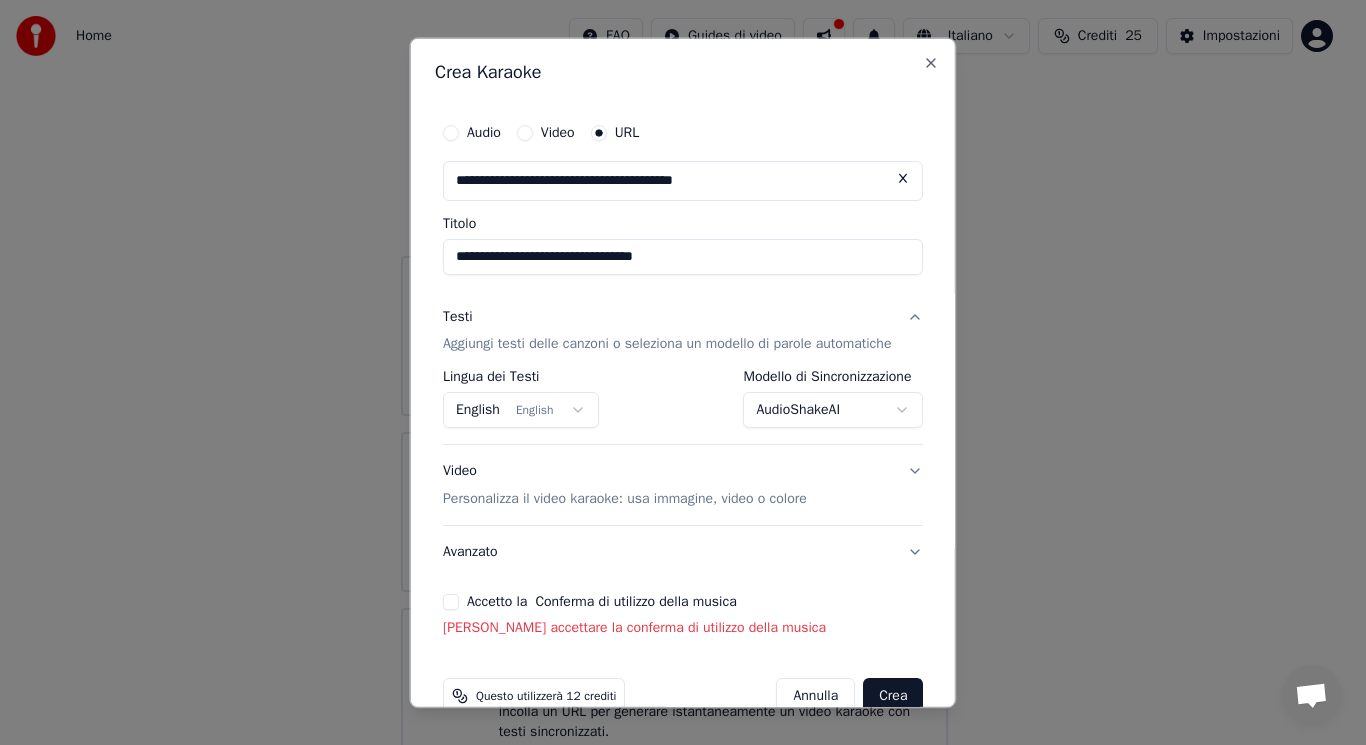 click on "English English" at bounding box center [521, 410] 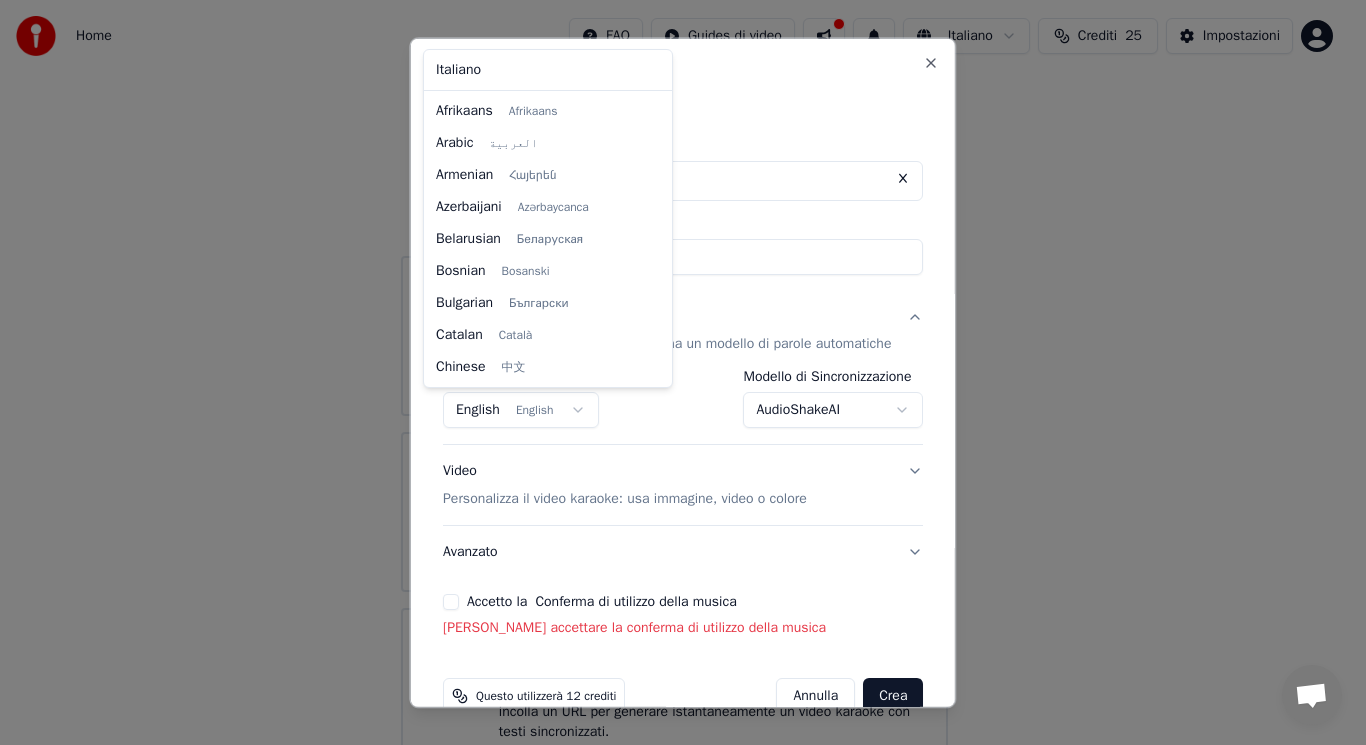 scroll, scrollTop: 160, scrollLeft: 0, axis: vertical 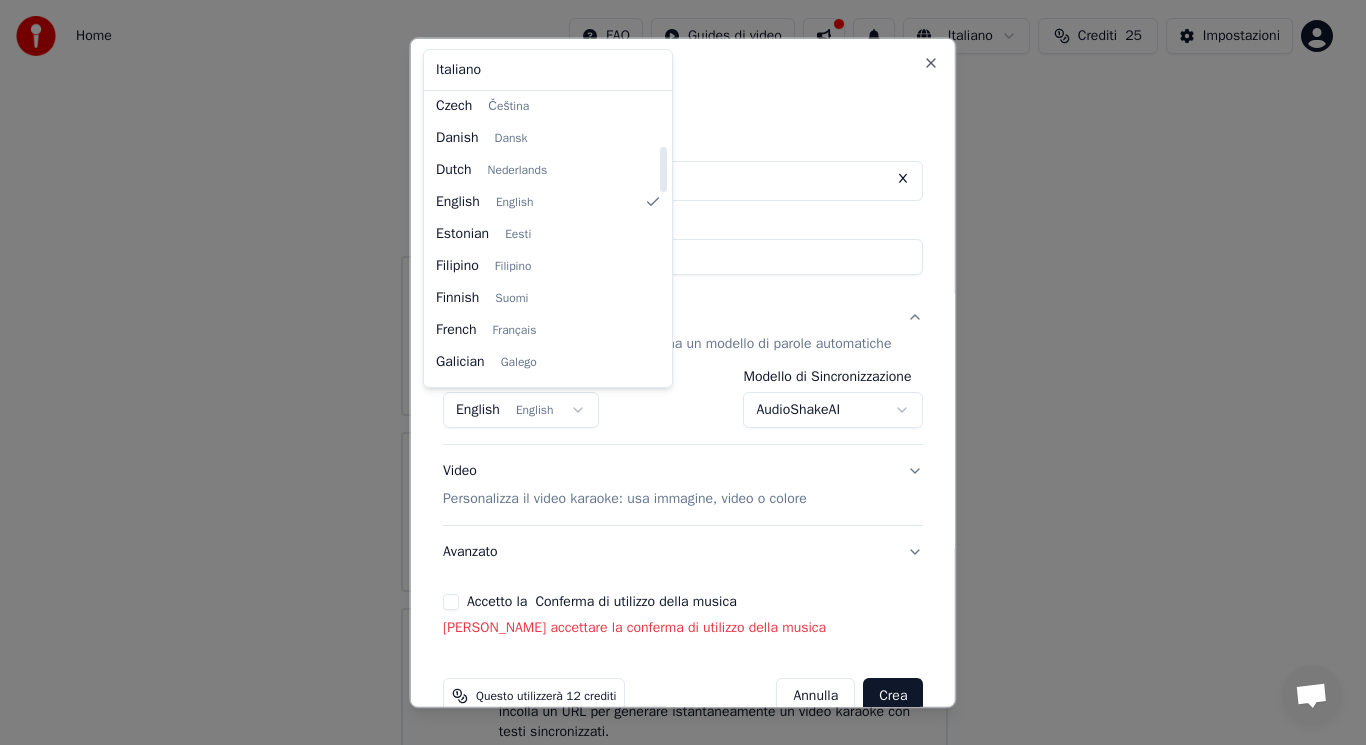 drag, startPoint x: 647, startPoint y: 130, endPoint x: 613, endPoint y: 156, distance: 42.80187 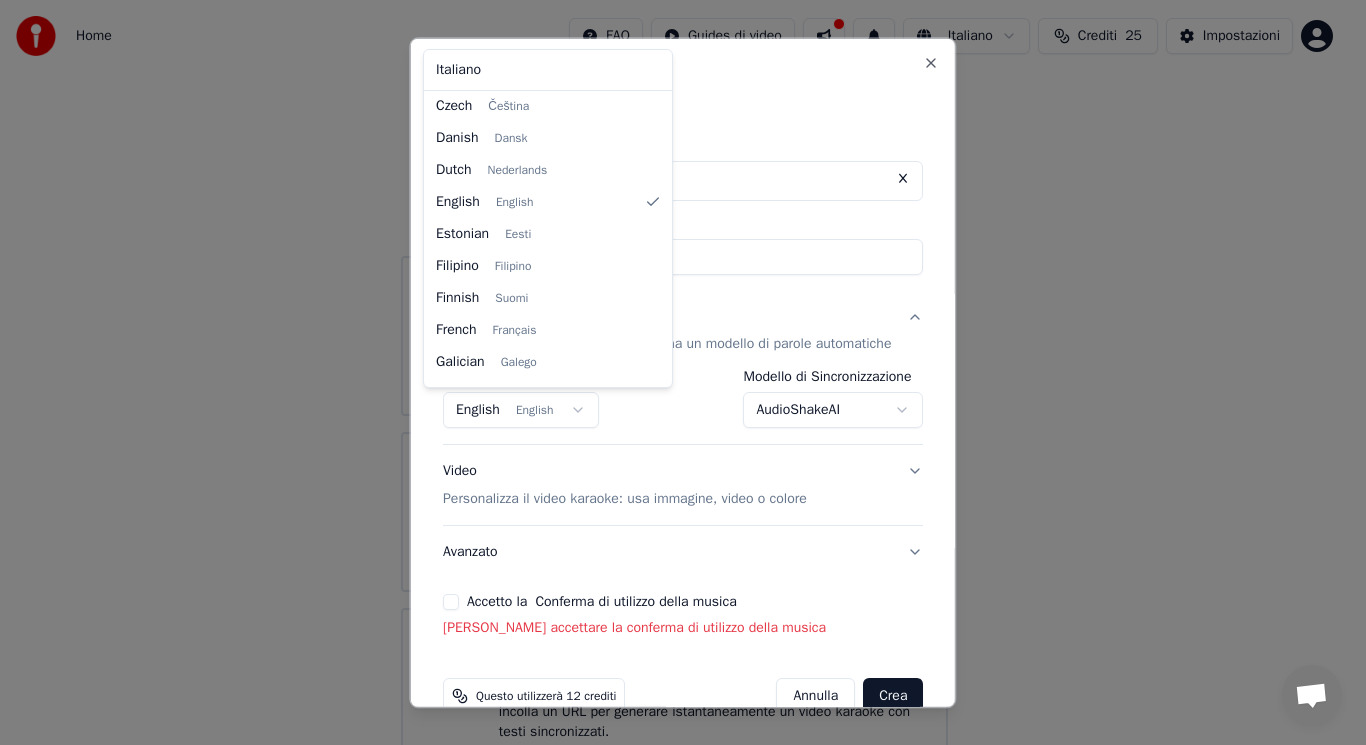 select on "**" 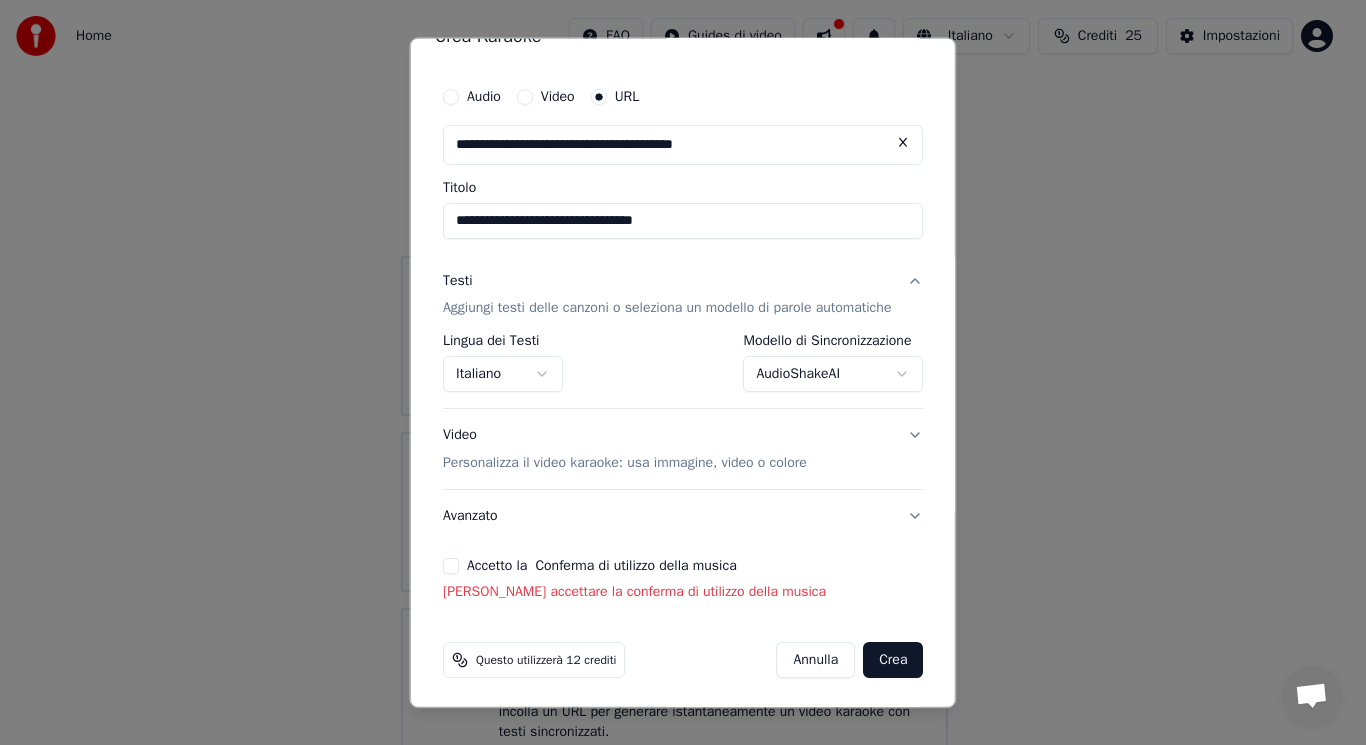 scroll, scrollTop: 39, scrollLeft: 0, axis: vertical 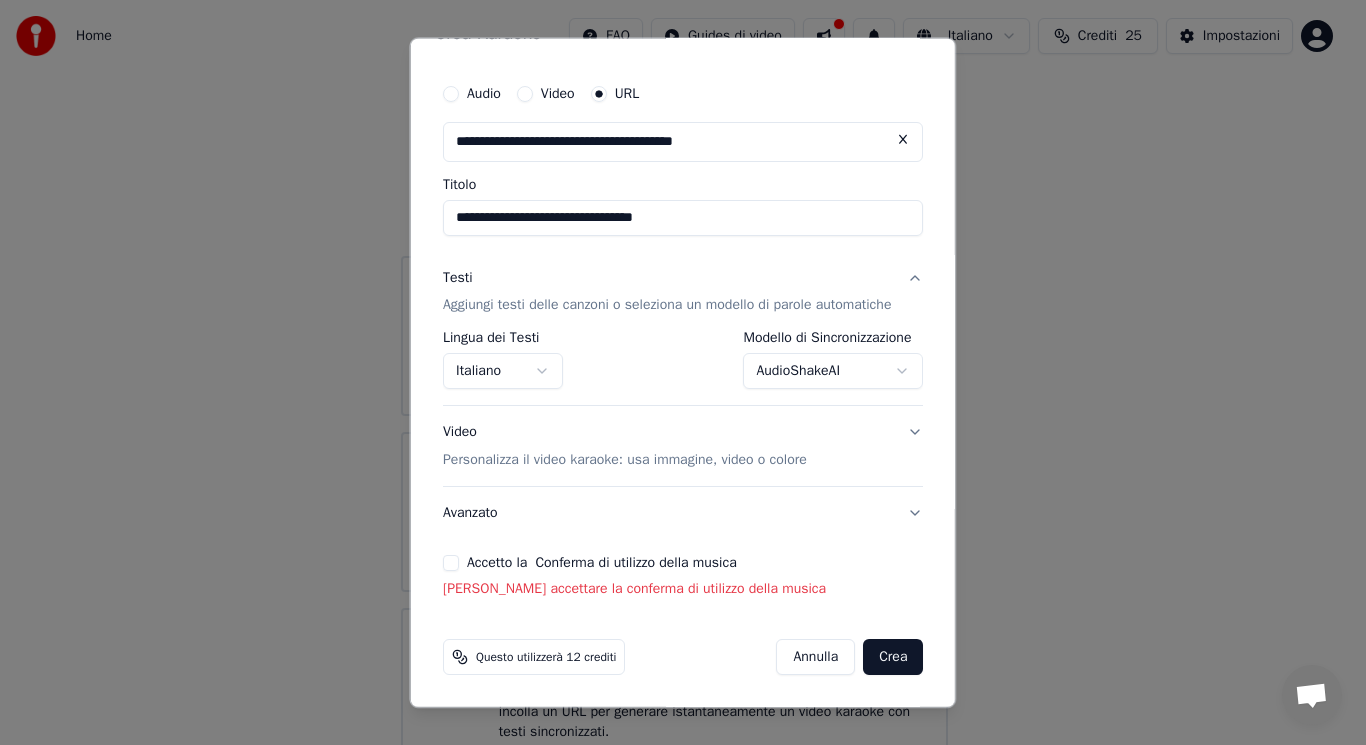 click on "Crea" at bounding box center (893, 657) 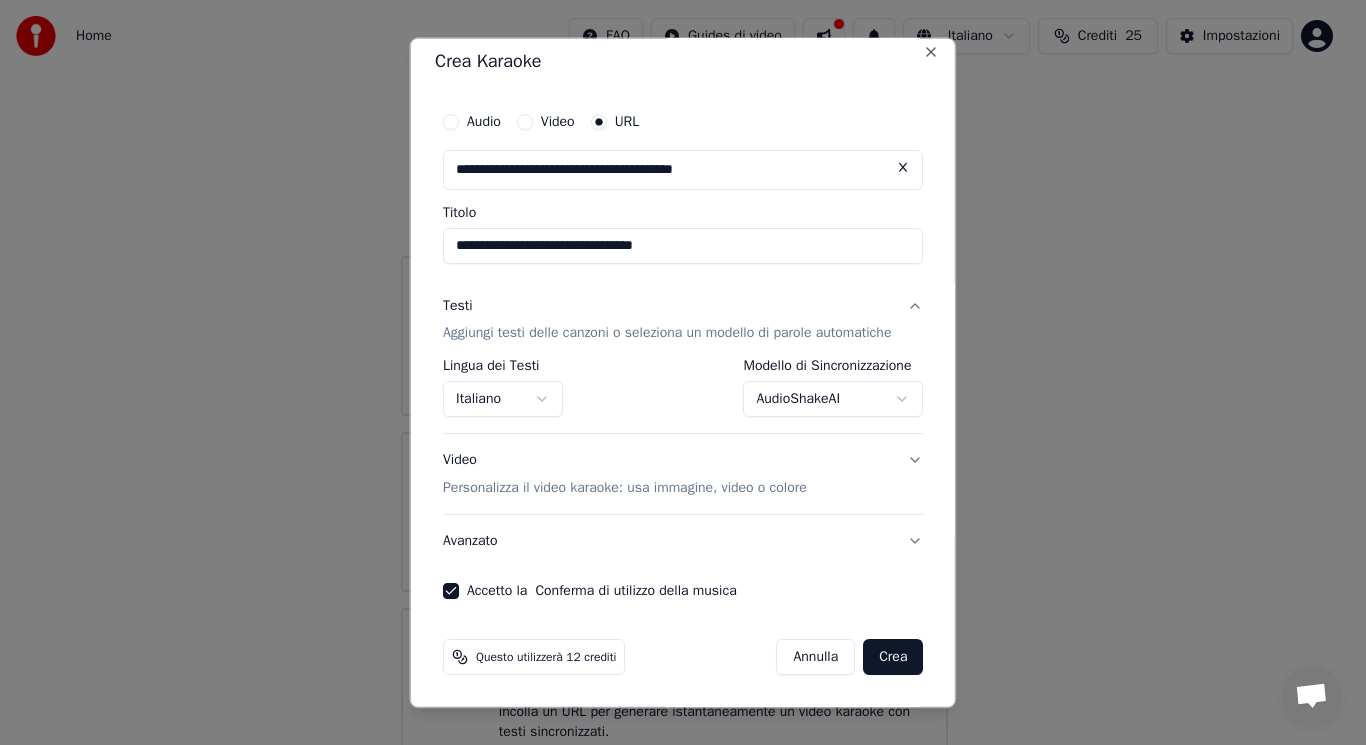 click on "Video Personalizza il video karaoke: usa immagine, video o colore" at bounding box center [683, 474] 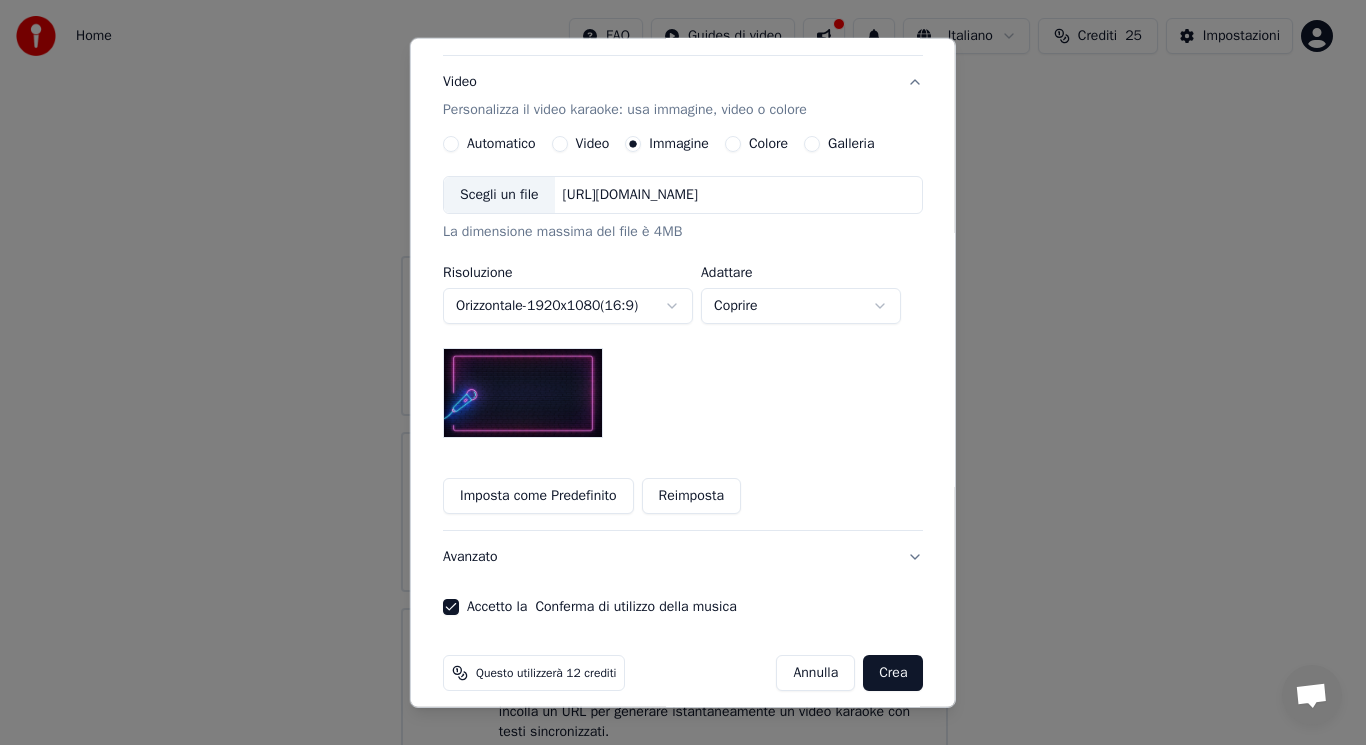 scroll, scrollTop: 331, scrollLeft: 0, axis: vertical 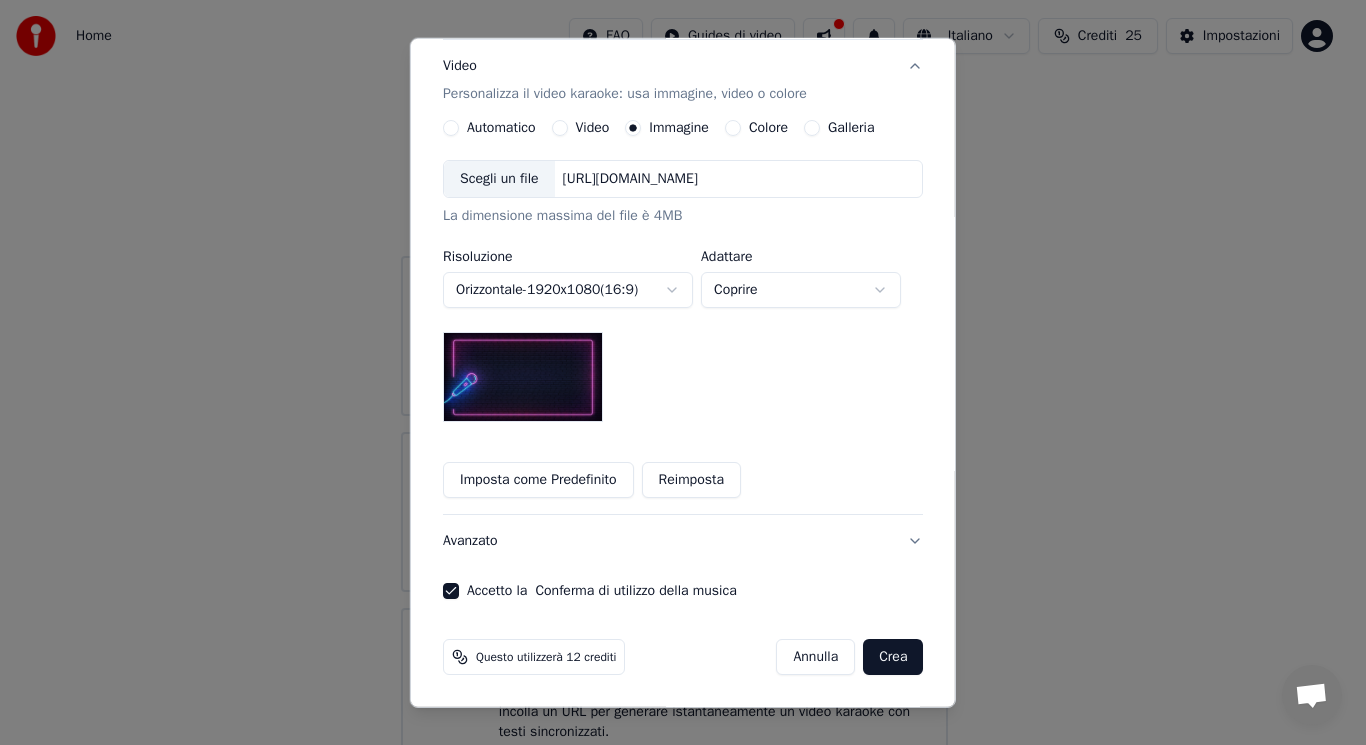 click on "Crea" at bounding box center (893, 657) 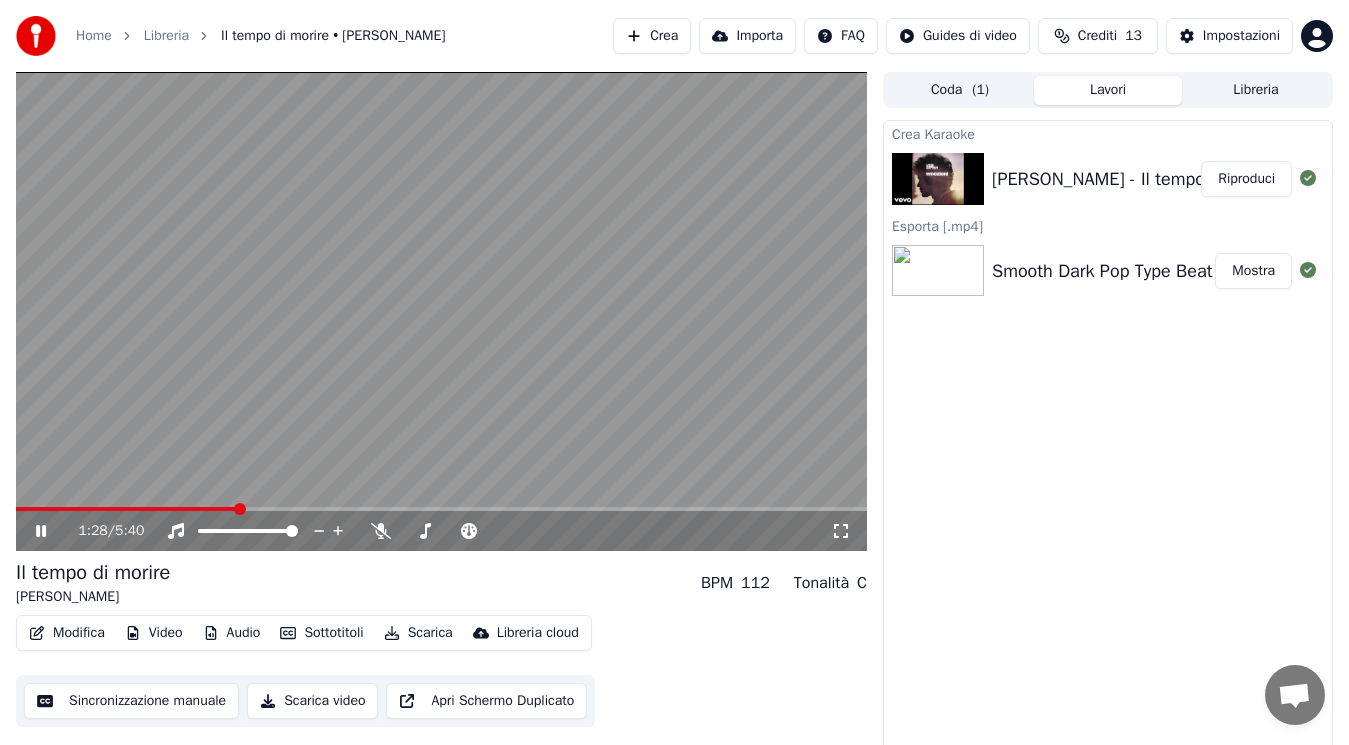 drag, startPoint x: 608, startPoint y: 658, endPoint x: 582, endPoint y: 652, distance: 26.683329 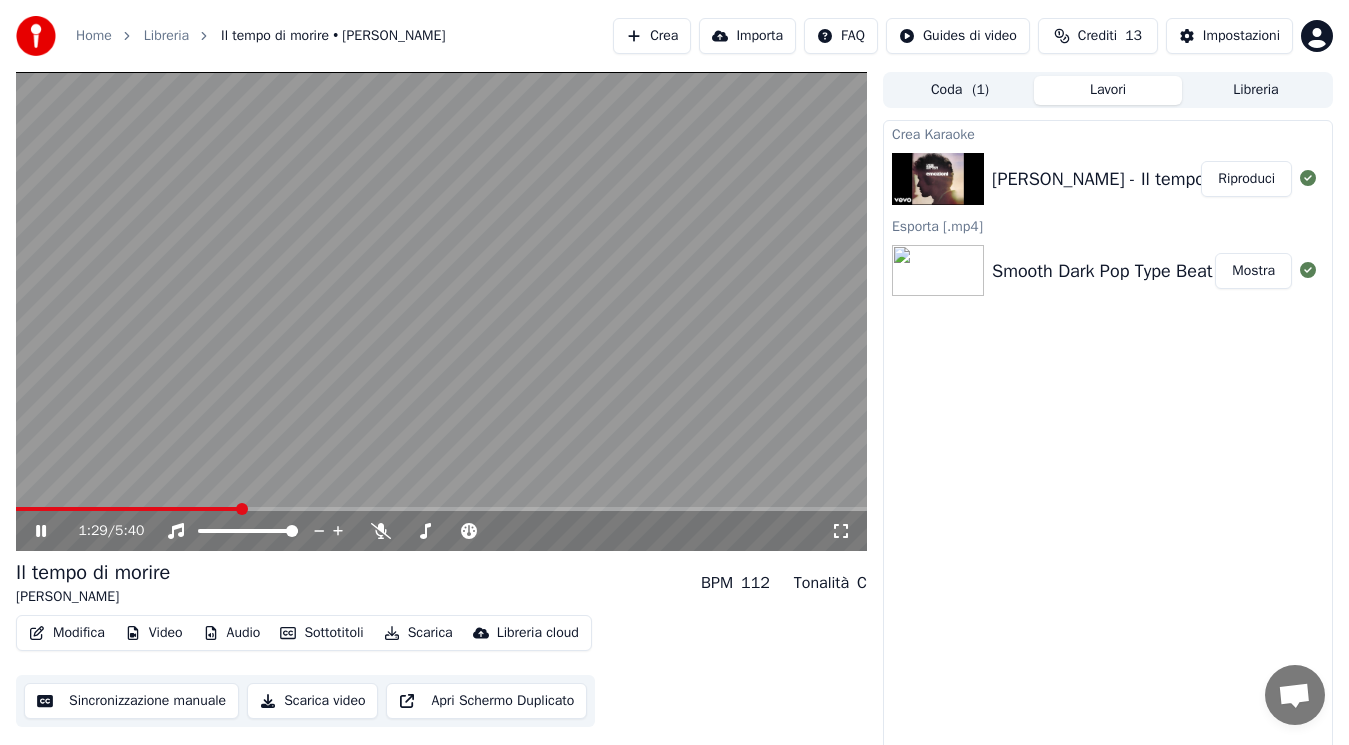 click on "Modifica Video Audio Sottotitoli Scarica Libreria cloud Sincronizzazione manuale Scarica video Apri Schermo Duplicato" at bounding box center (441, 671) 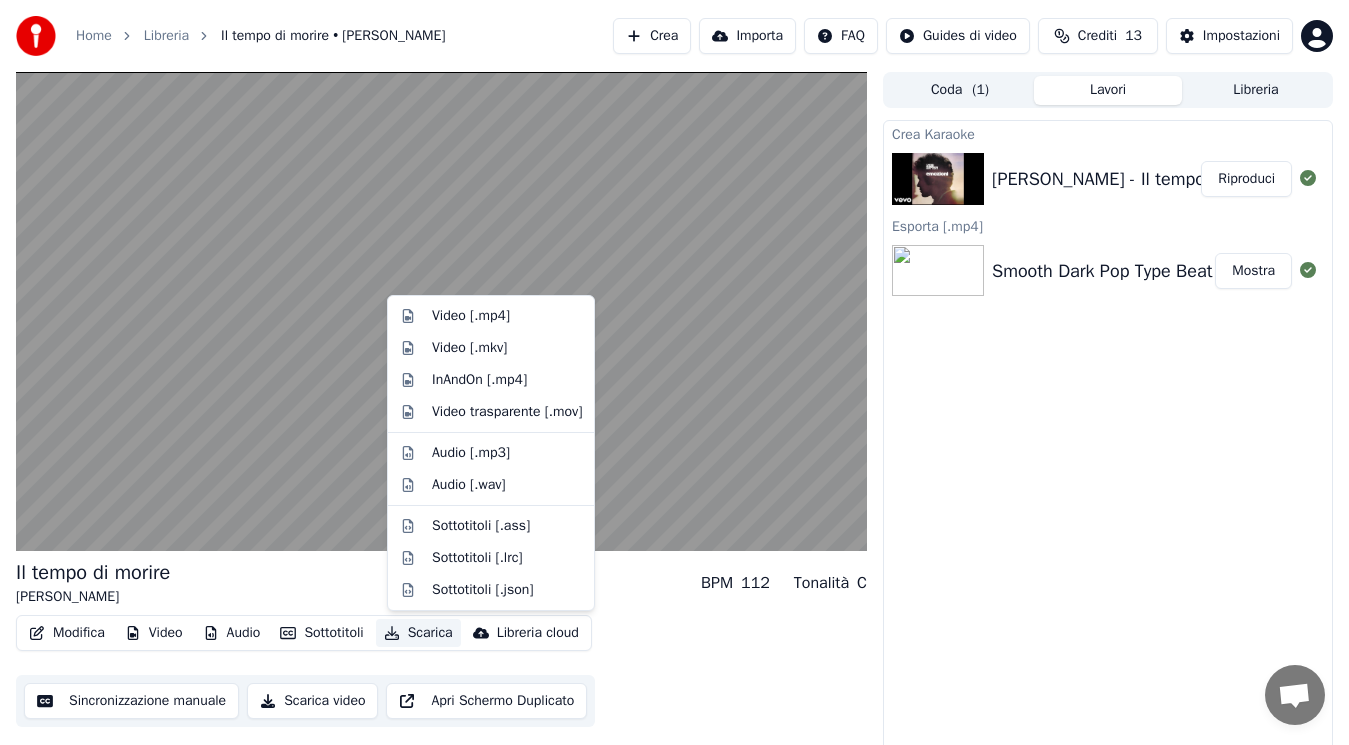 click on "Scarica" at bounding box center [418, 633] 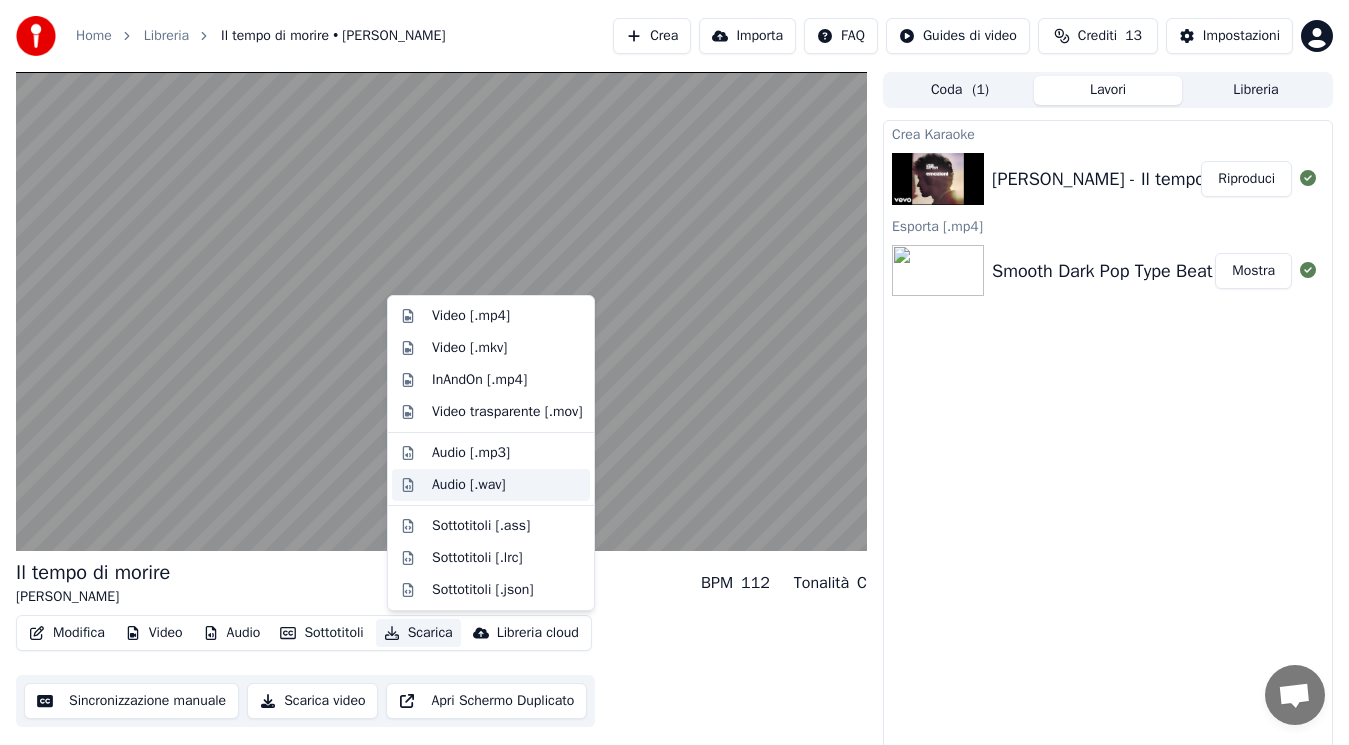 click on "Audio [.wav]" at bounding box center [491, 485] 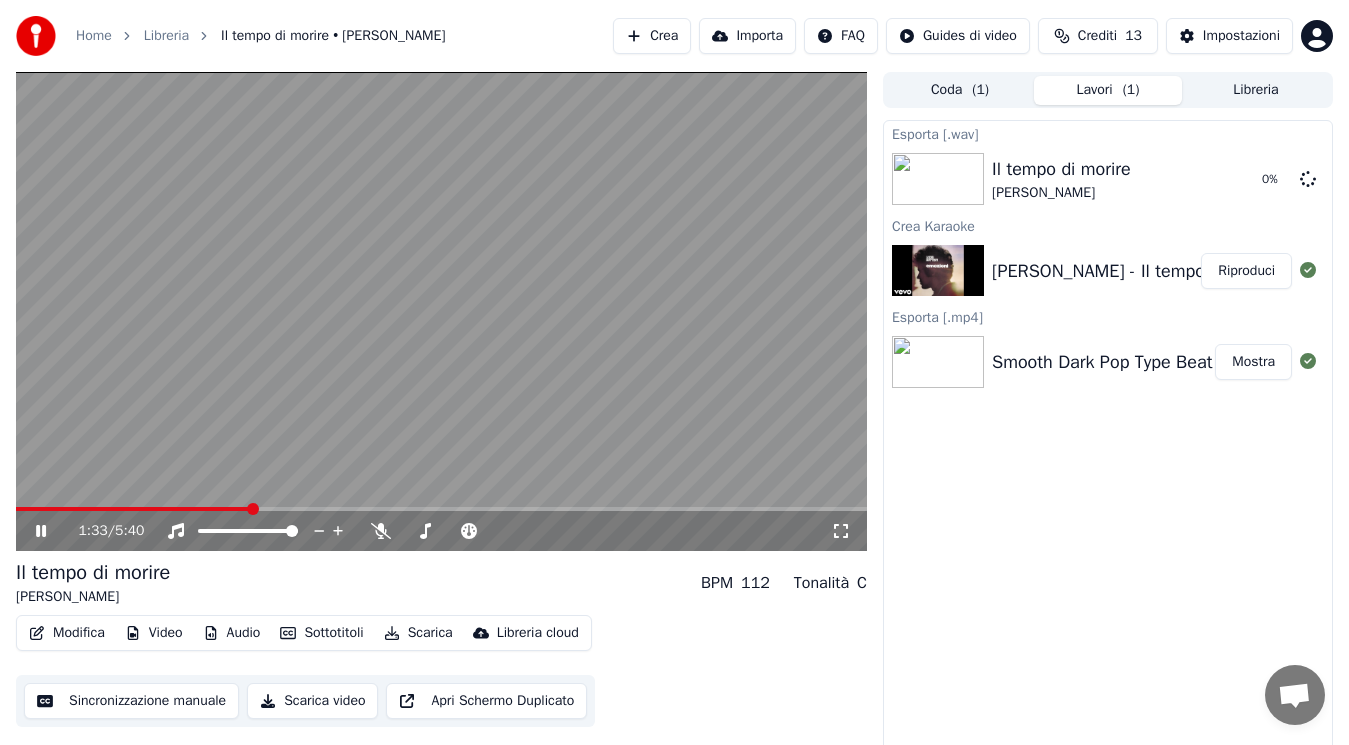 click at bounding box center (441, 311) 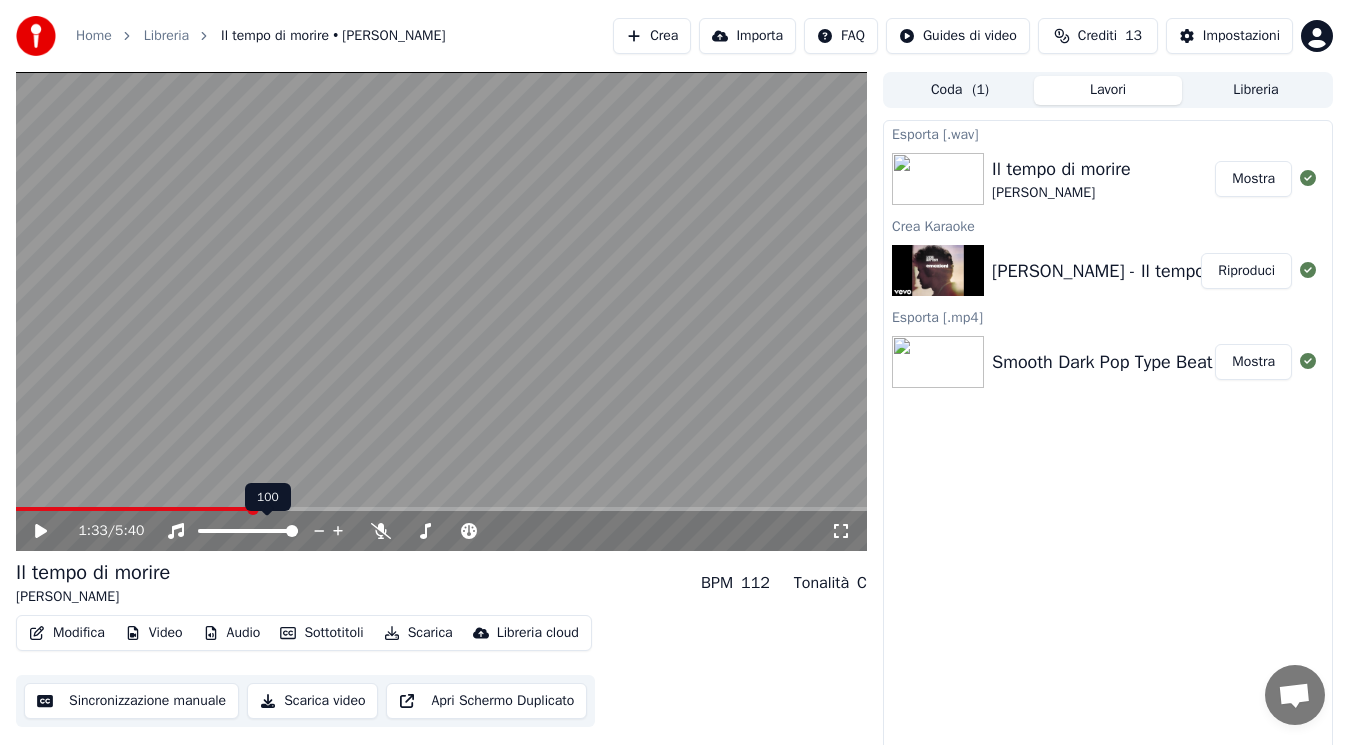 drag, startPoint x: 396, startPoint y: 485, endPoint x: 308, endPoint y: 574, distance: 125.1599 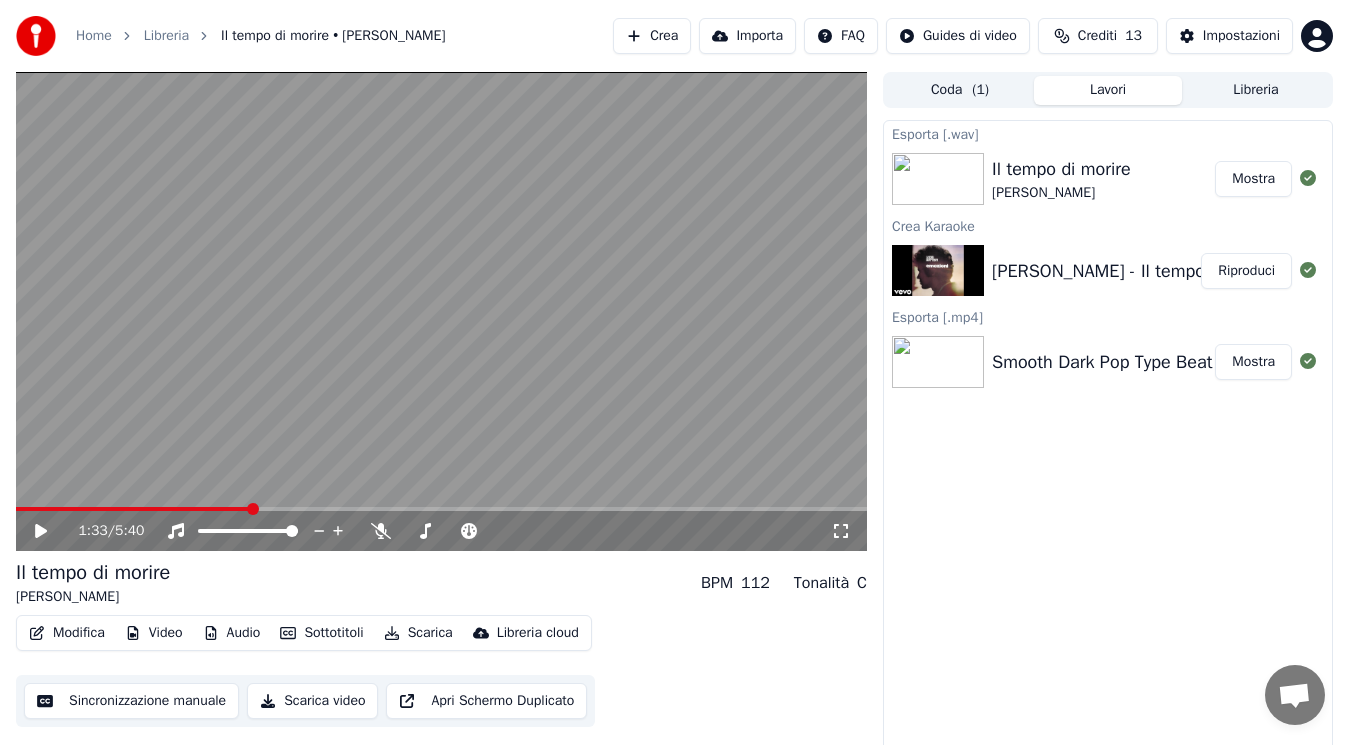 click 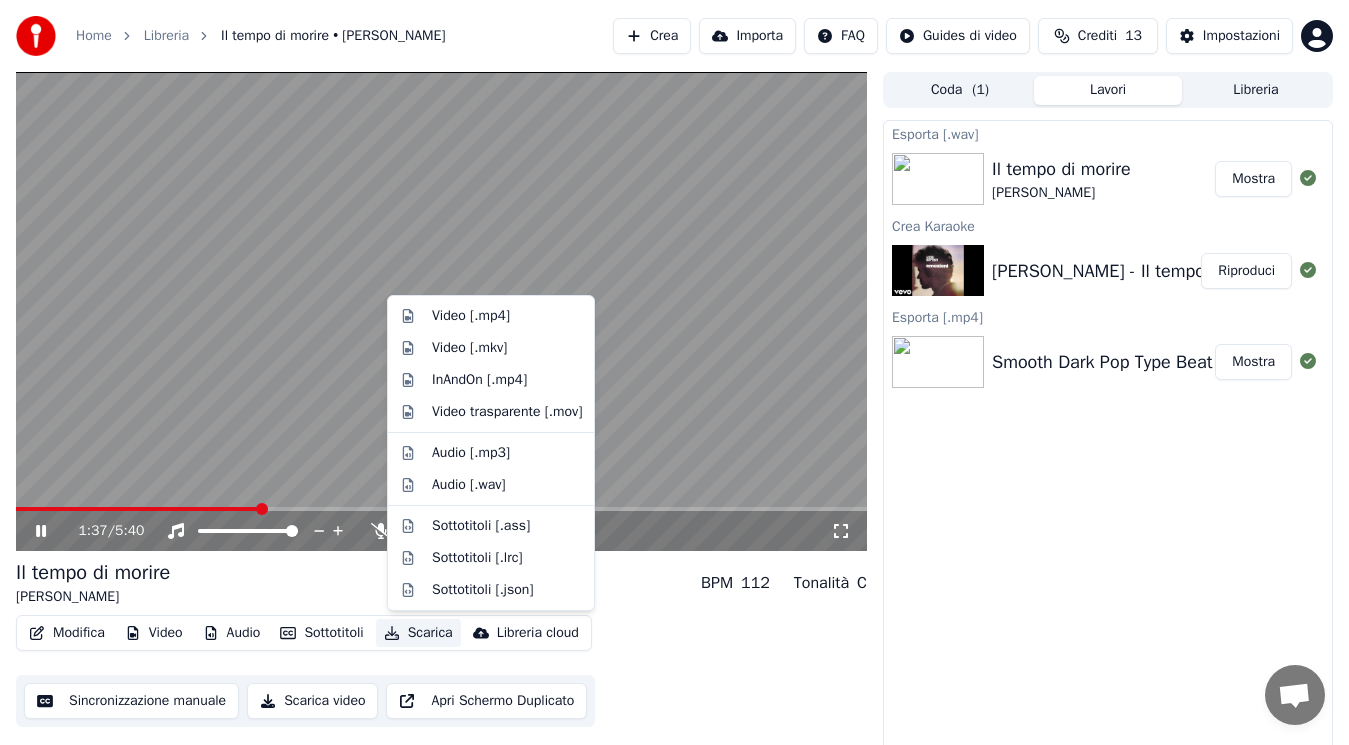 click on "Scarica" at bounding box center (418, 633) 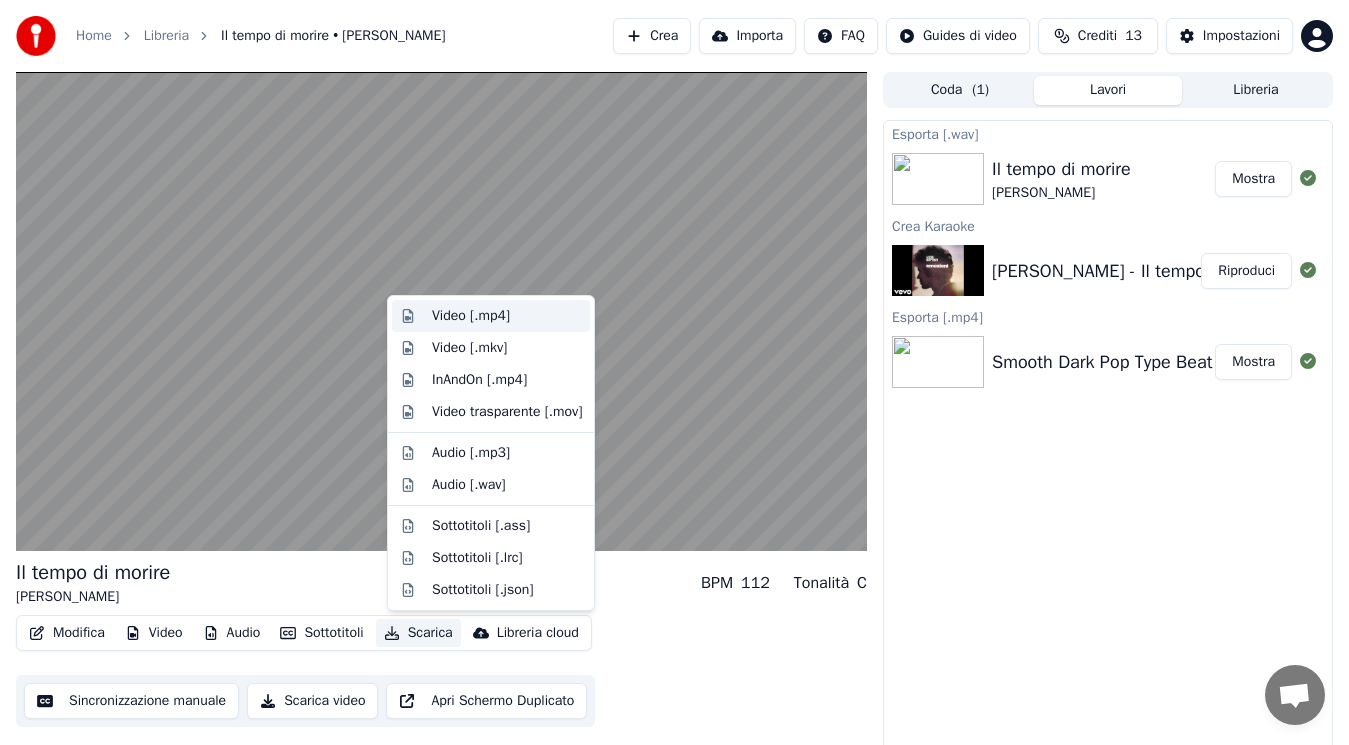 click on "Video [.mp4]" at bounding box center (471, 316) 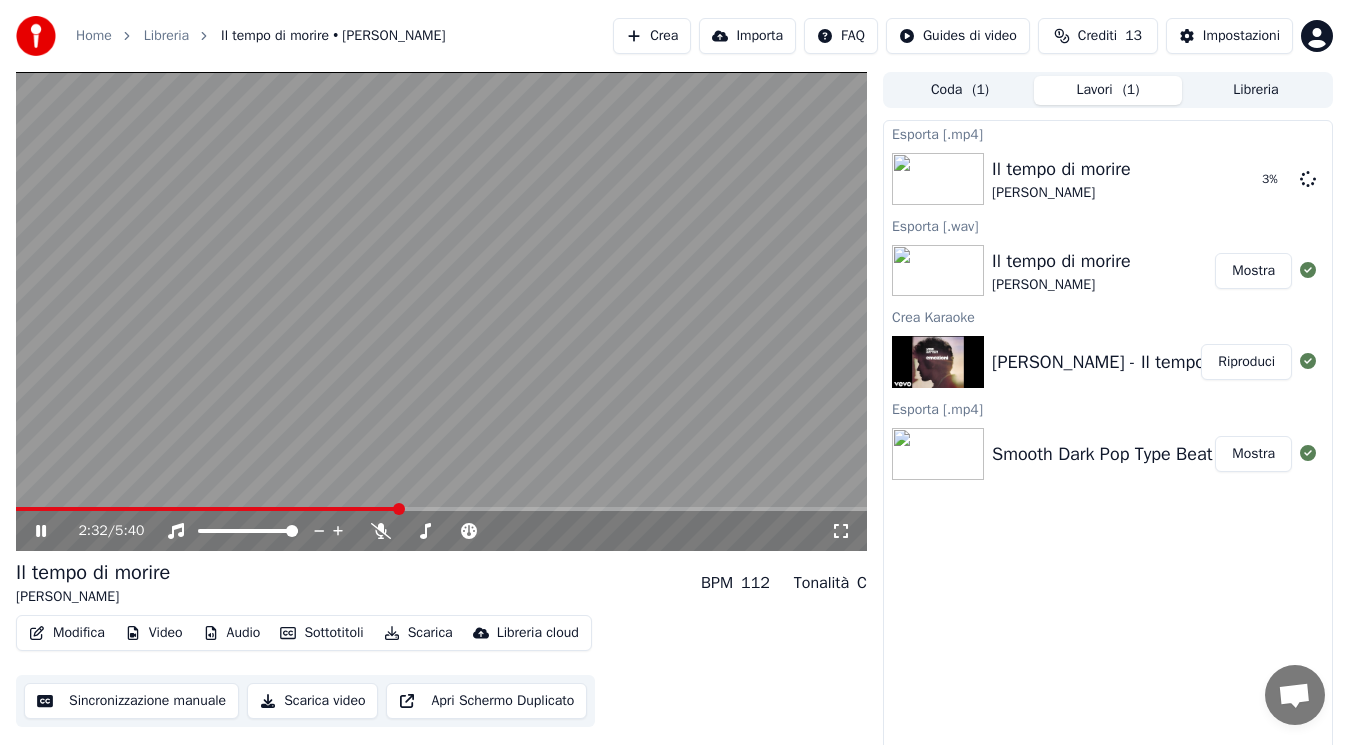 click 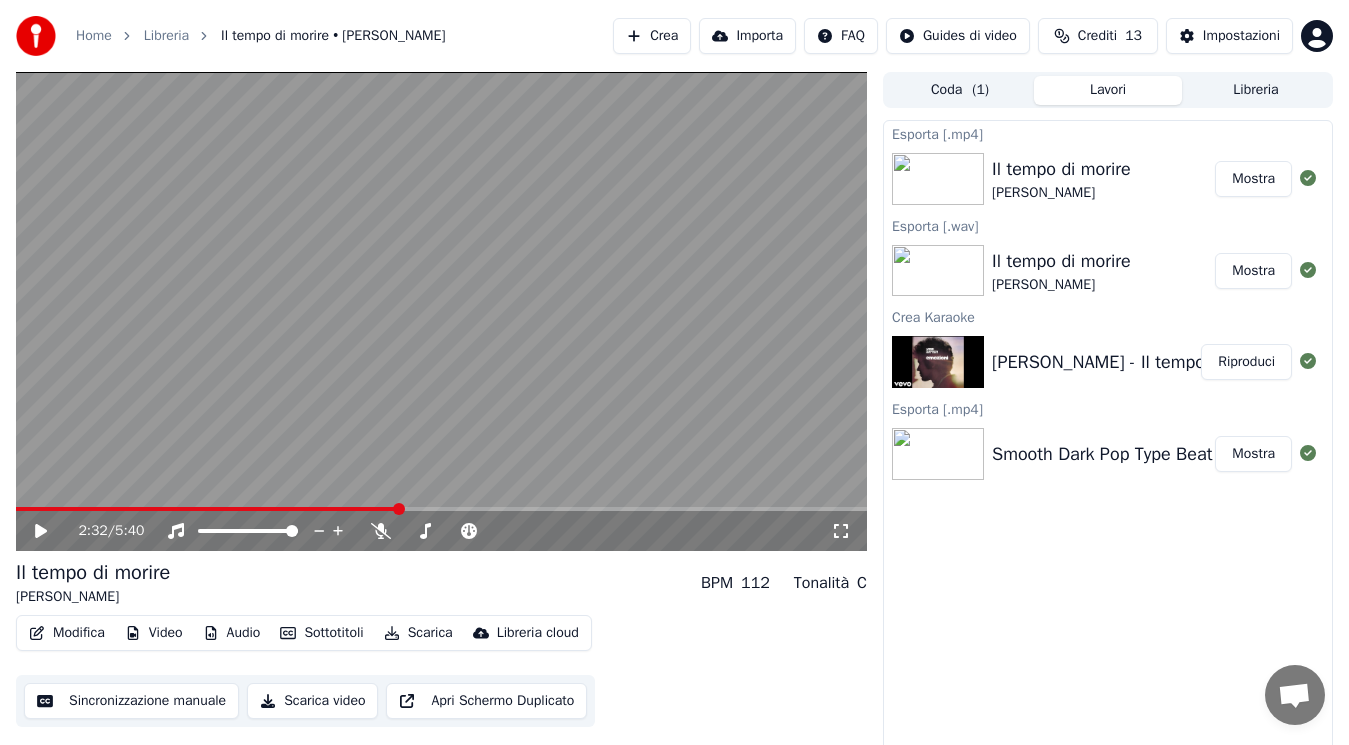 click on "Home" at bounding box center [94, 36] 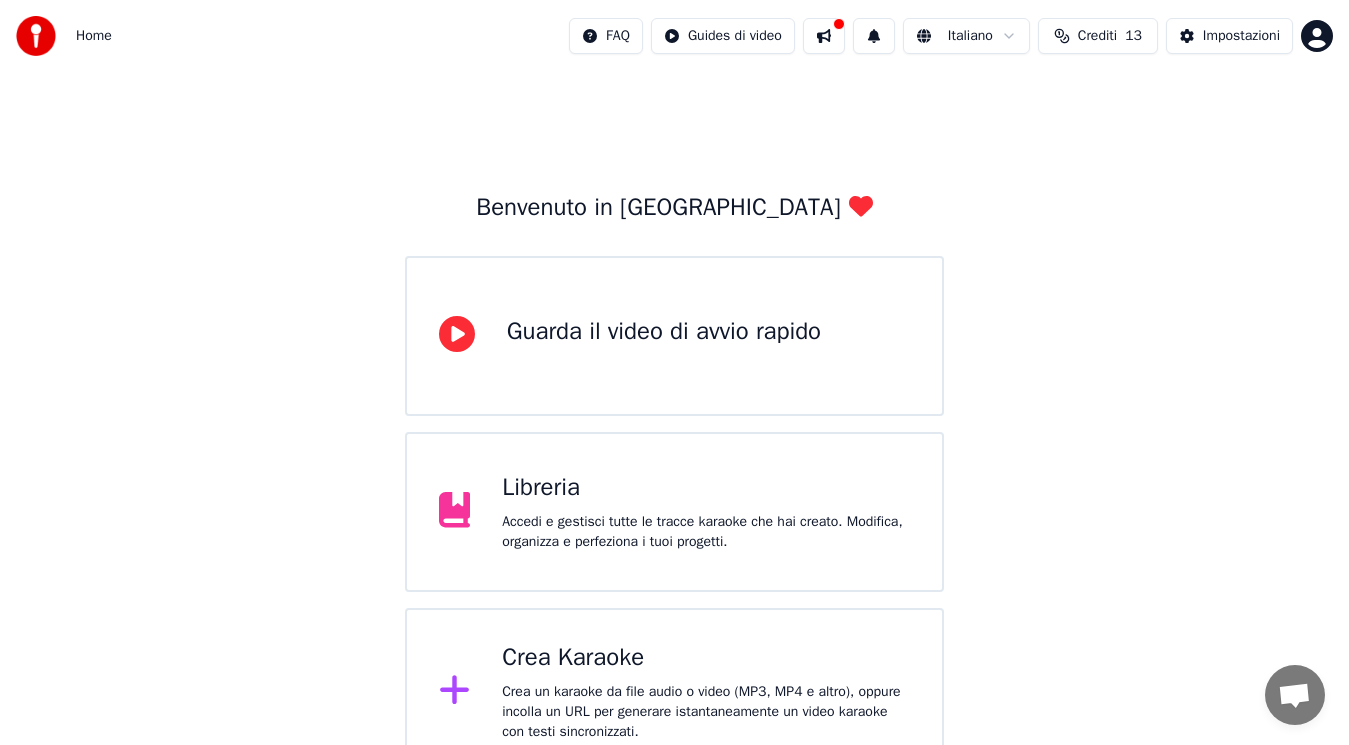 click on "Crea Karaoke" at bounding box center [706, 658] 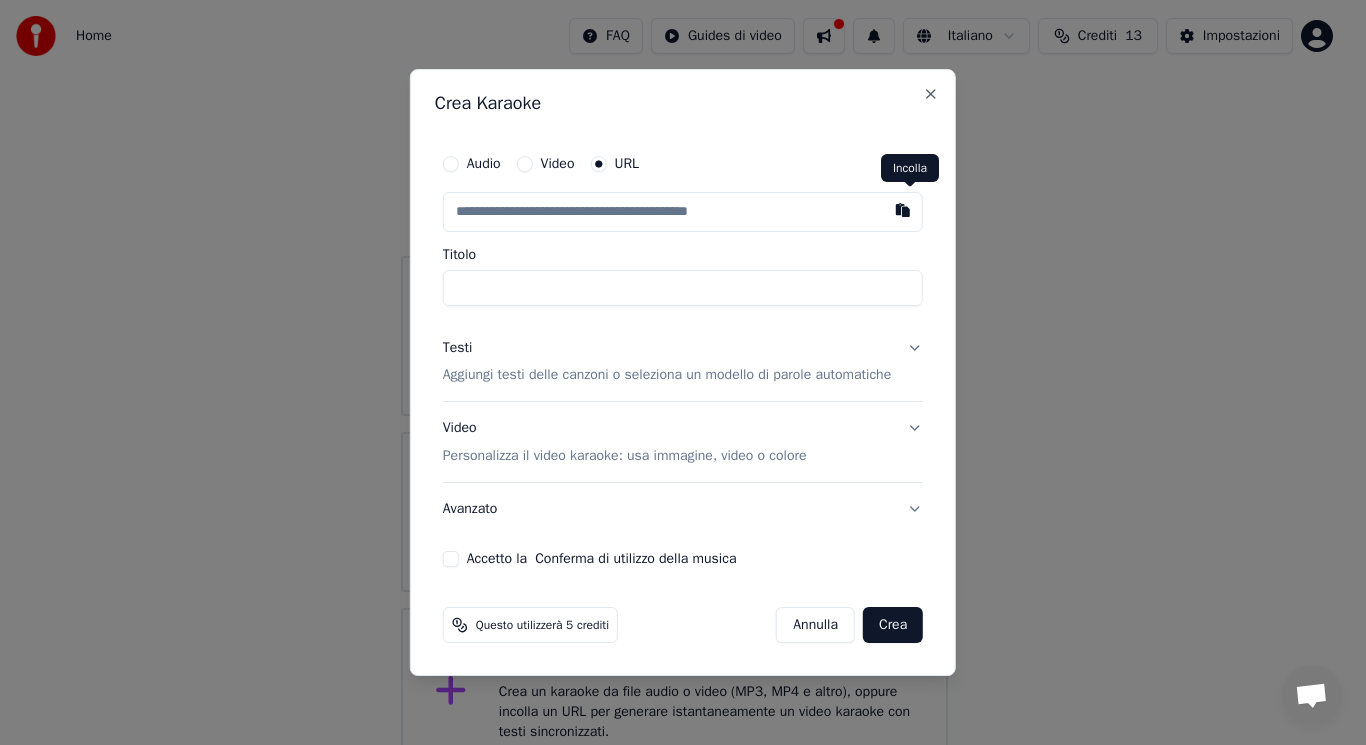 click at bounding box center (903, 210) 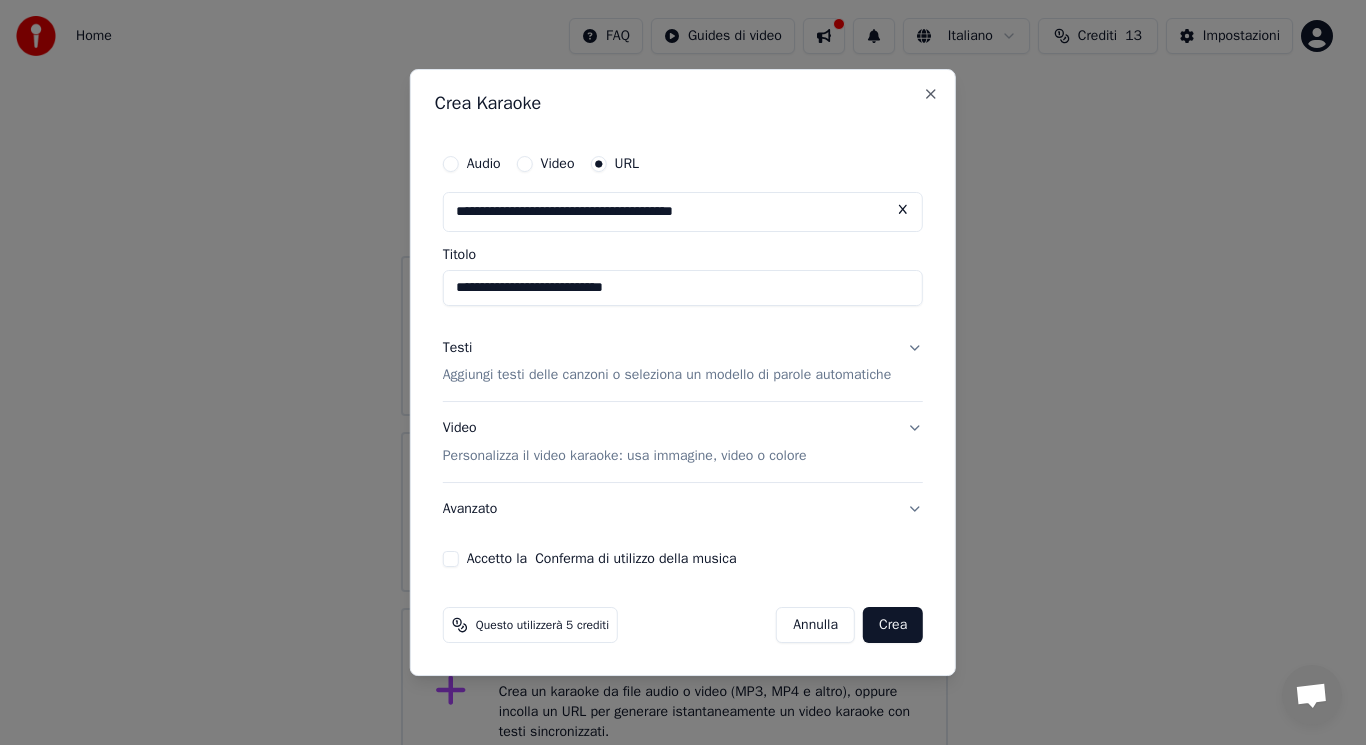 type on "**********" 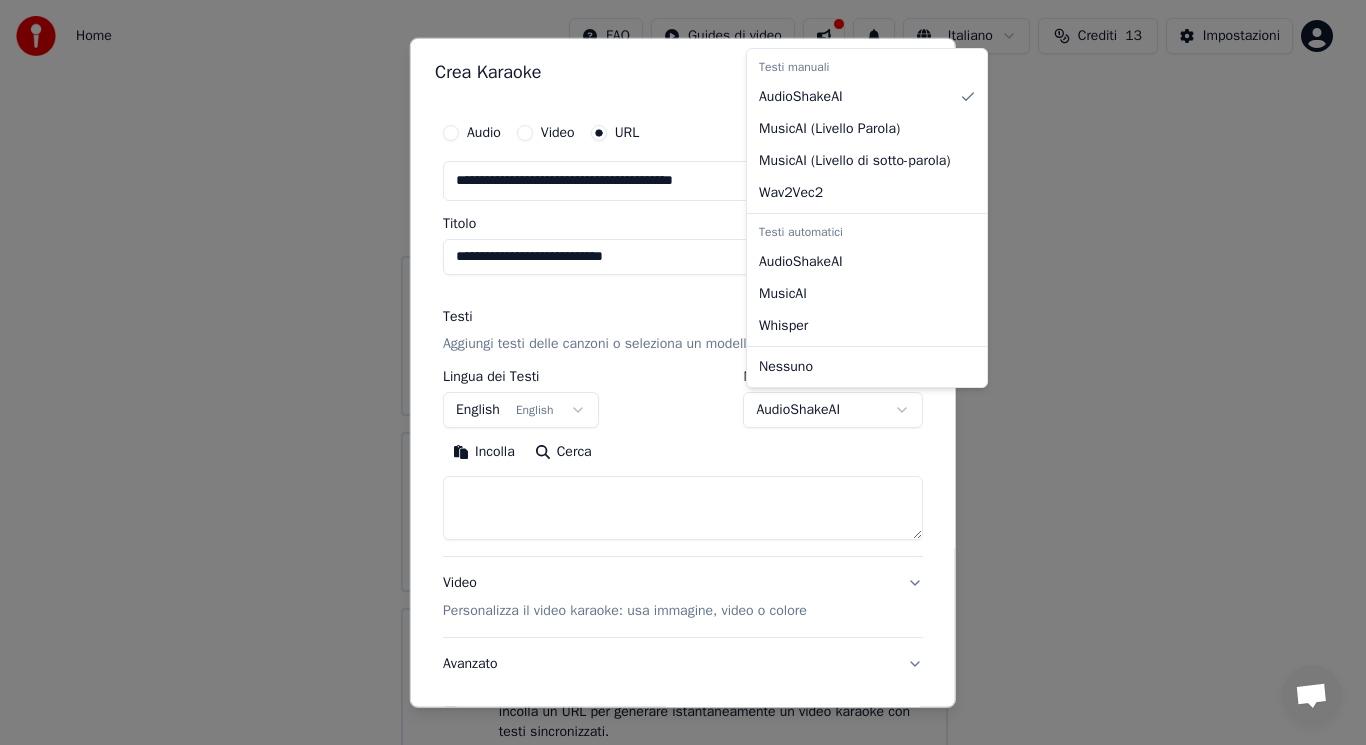 click on "**********" at bounding box center [674, 506] 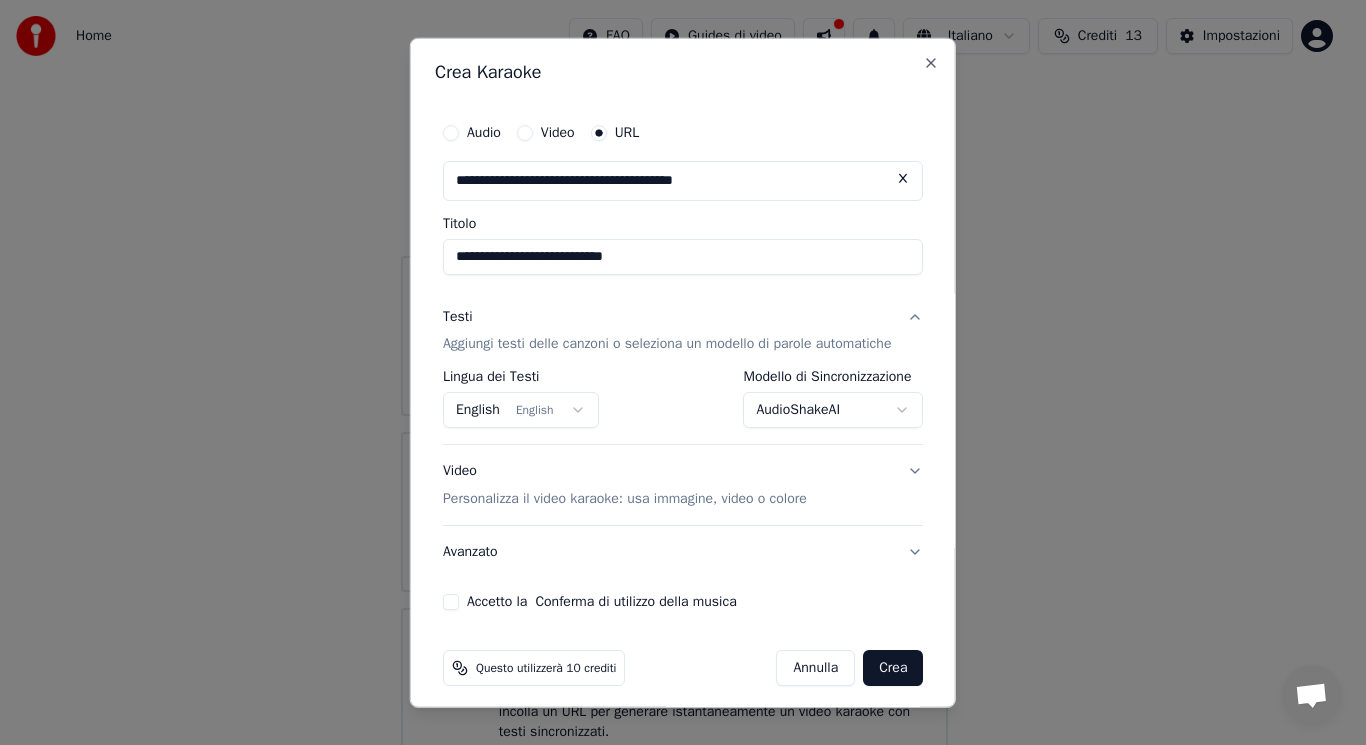 click on "English English" at bounding box center [521, 410] 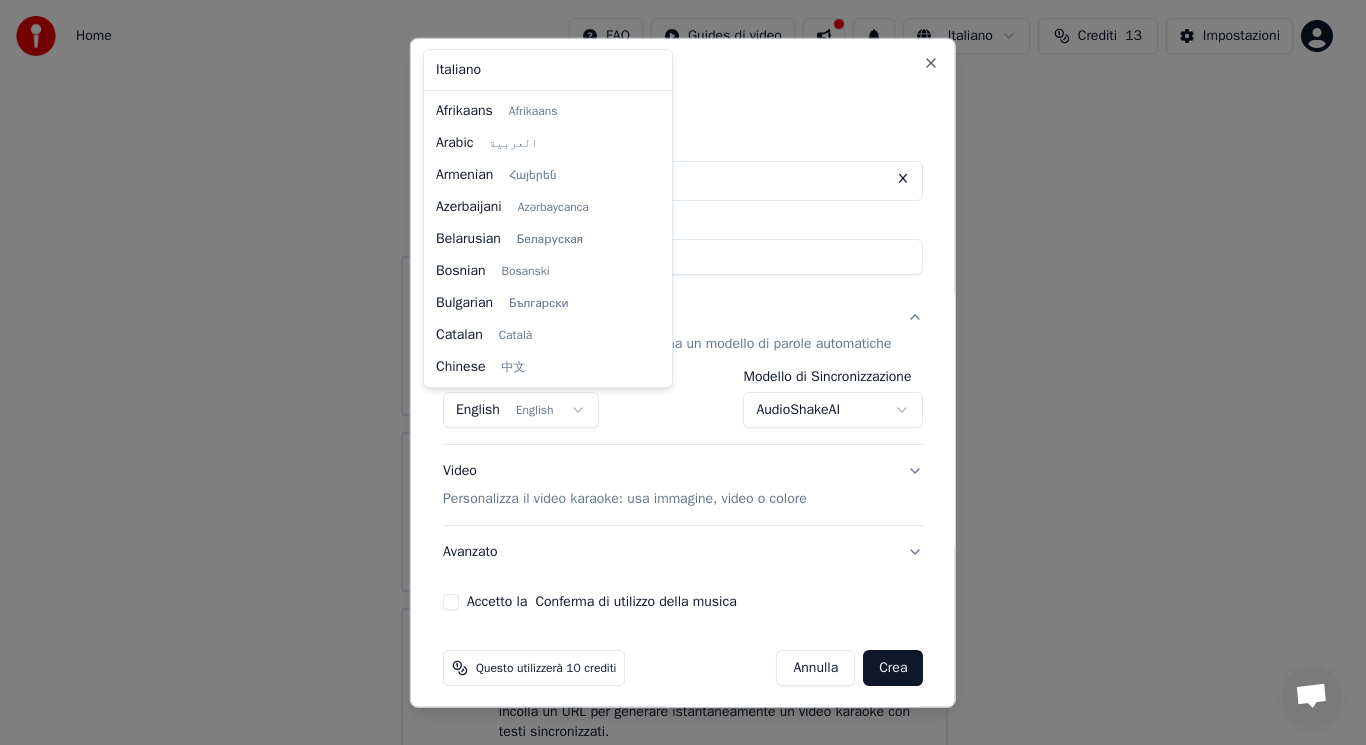 scroll, scrollTop: 160, scrollLeft: 0, axis: vertical 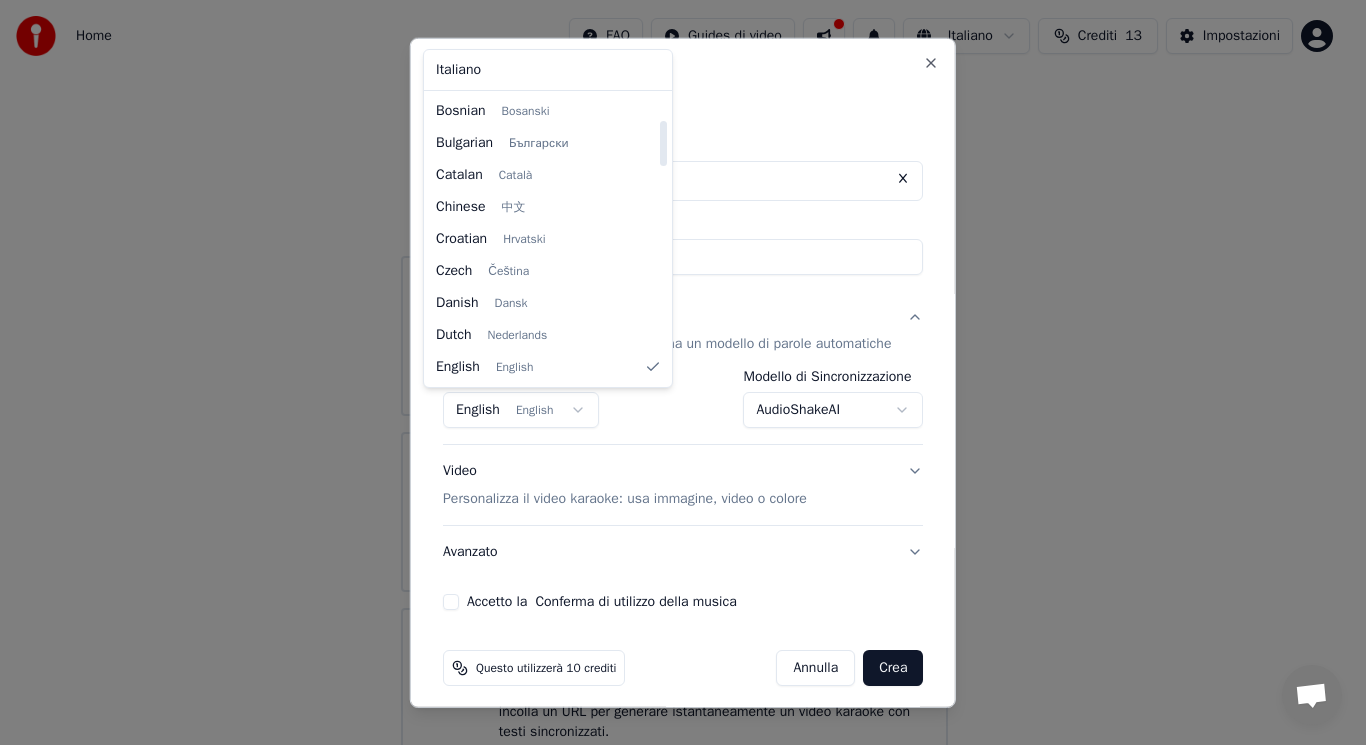 select on "**" 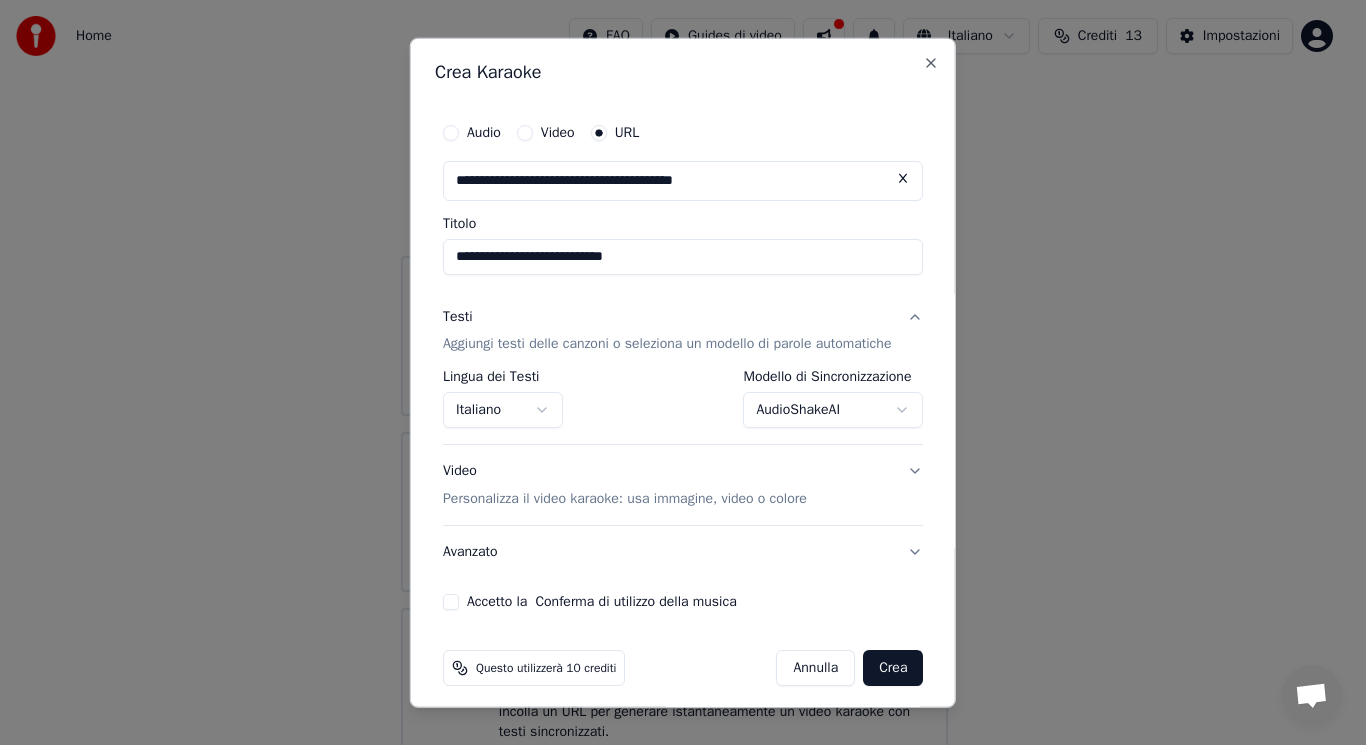 click on "Accetto la   Conferma di utilizzo della musica" at bounding box center (451, 602) 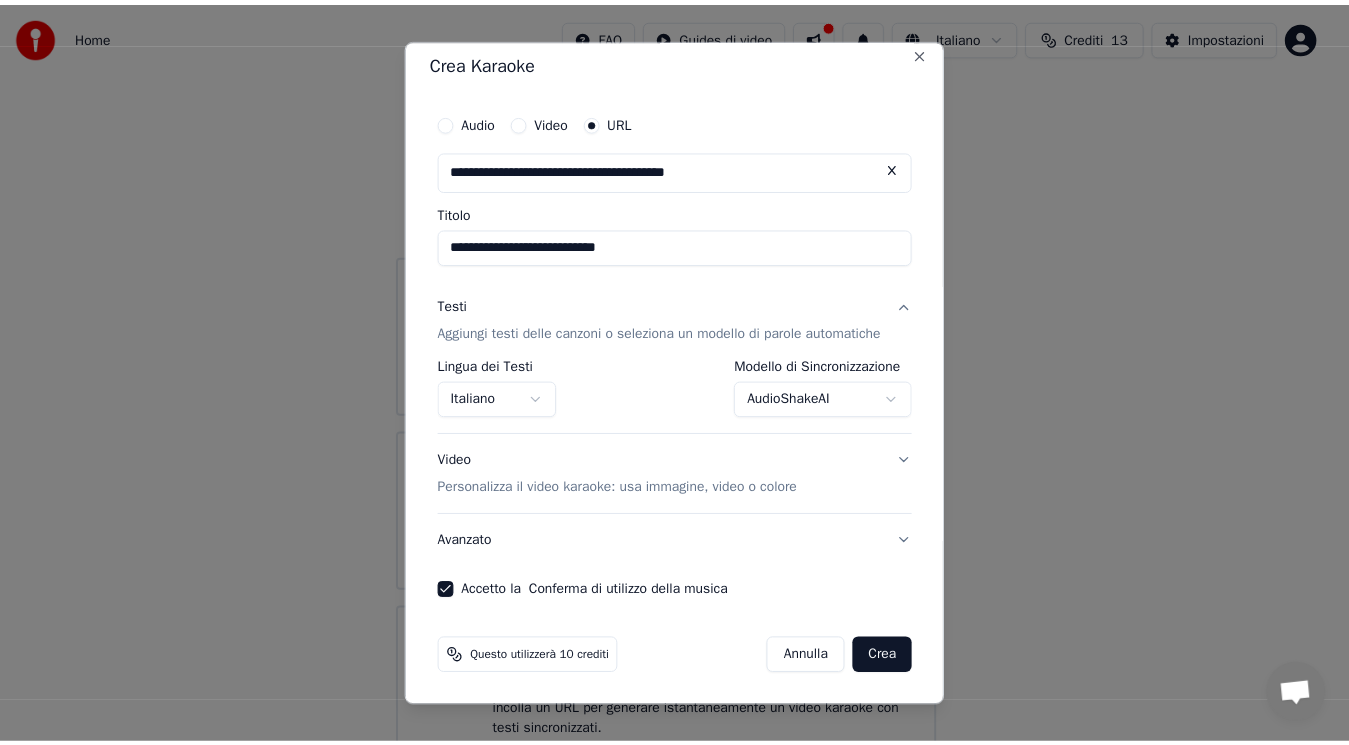 scroll, scrollTop: 11, scrollLeft: 0, axis: vertical 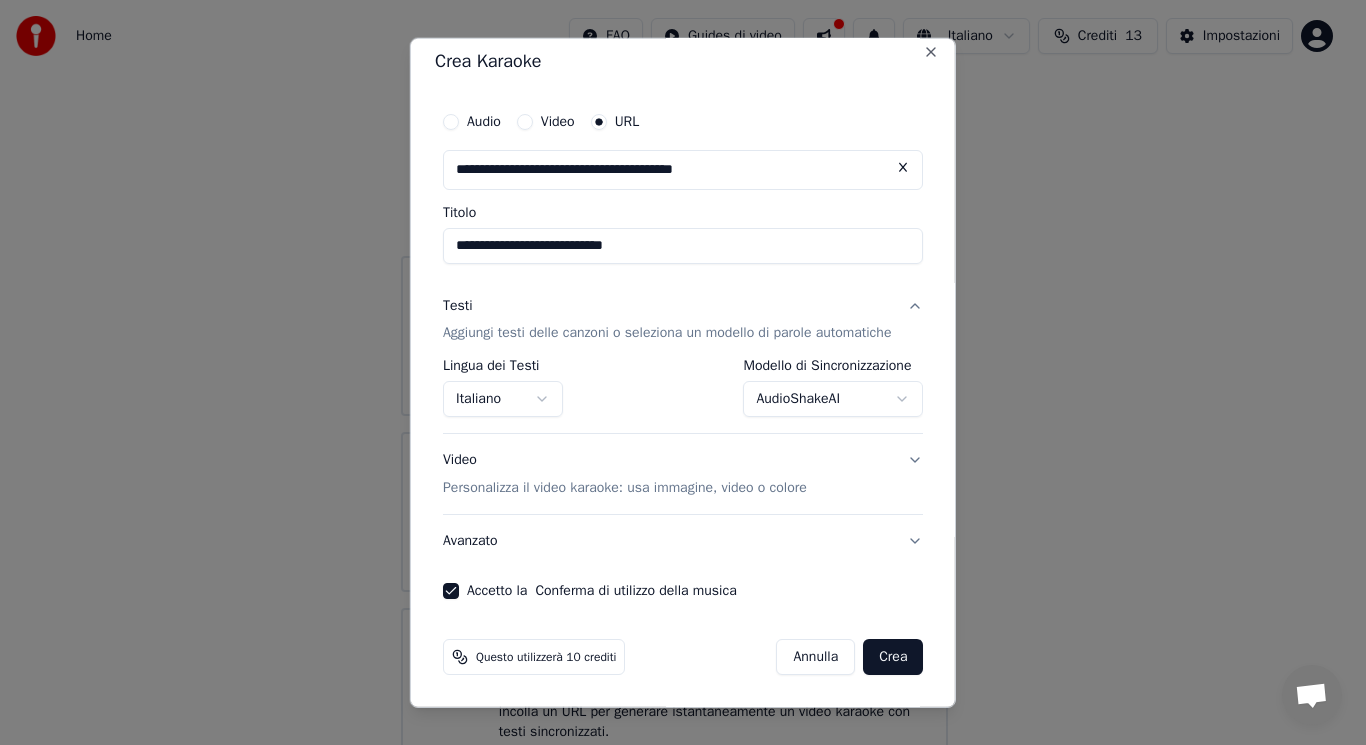click on "Crea" at bounding box center (893, 657) 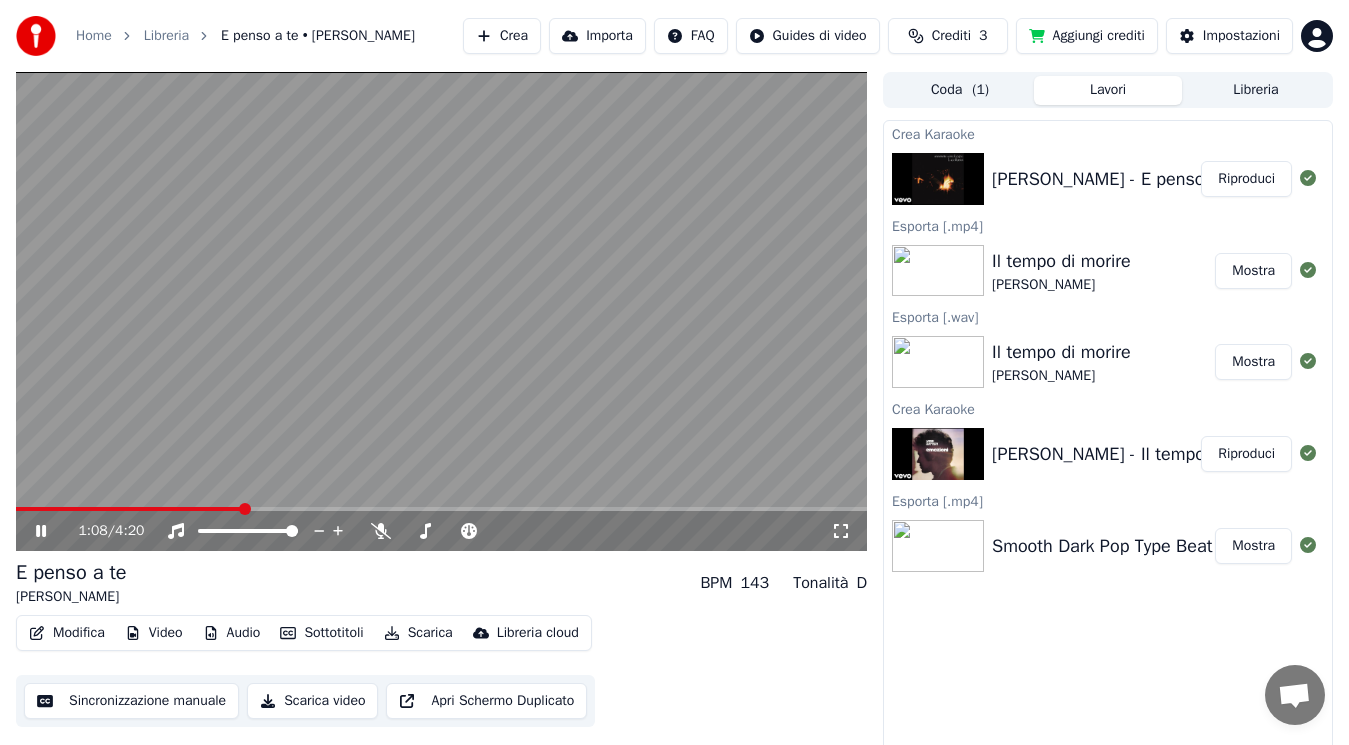 click on "Scarica" at bounding box center (418, 633) 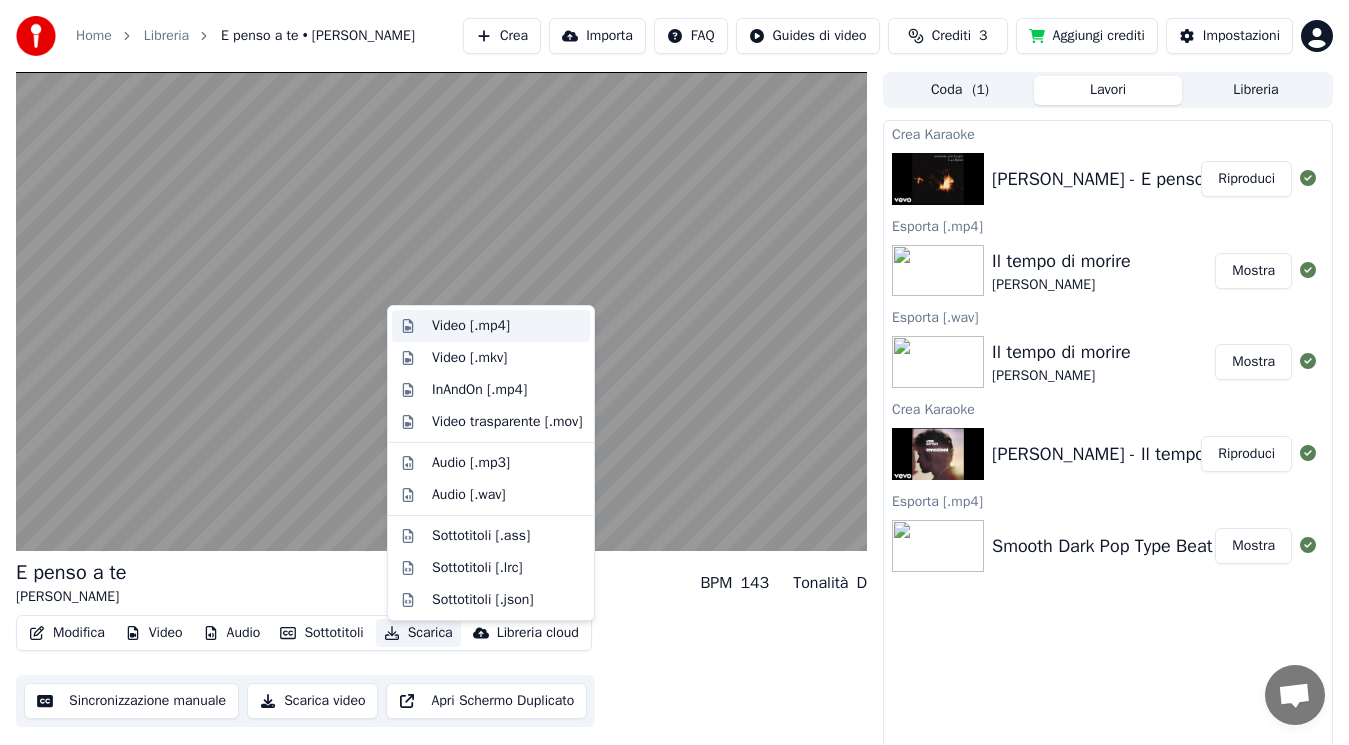 click on "Video [.mp4]" at bounding box center (471, 326) 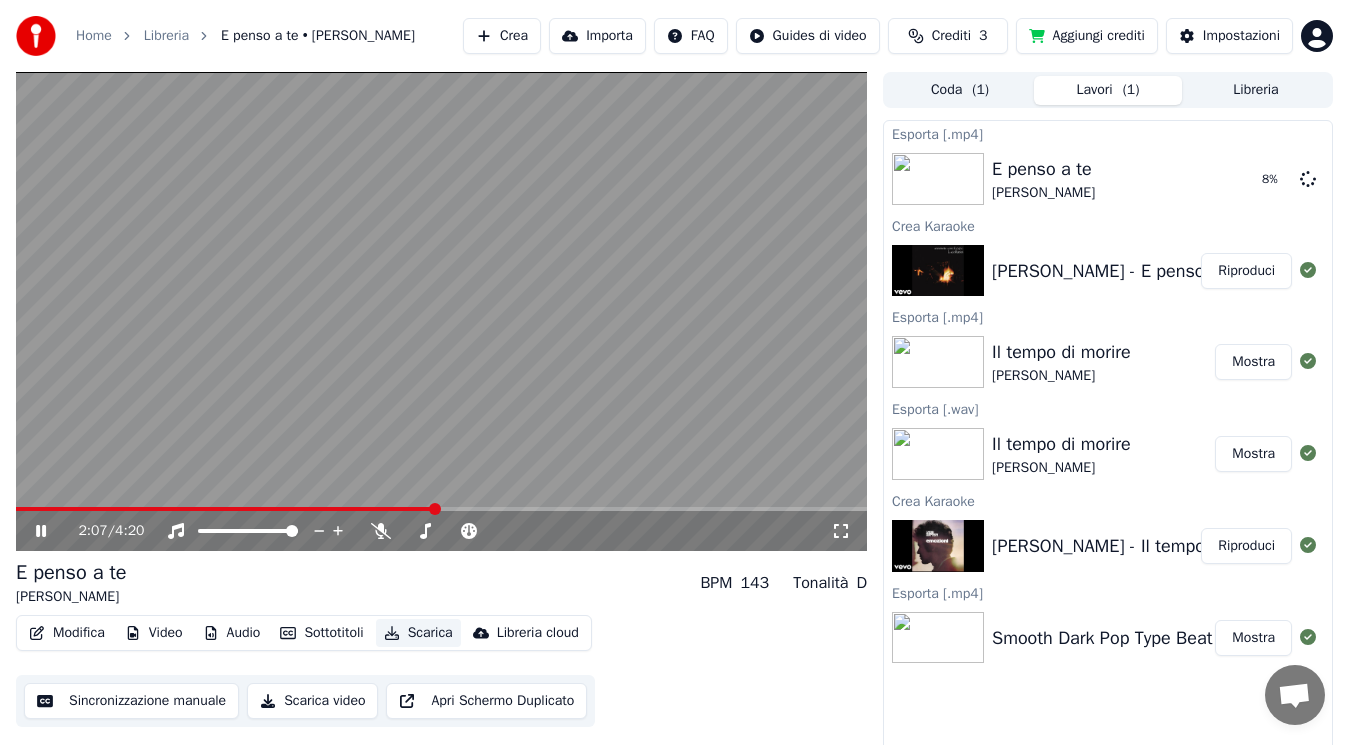 type 